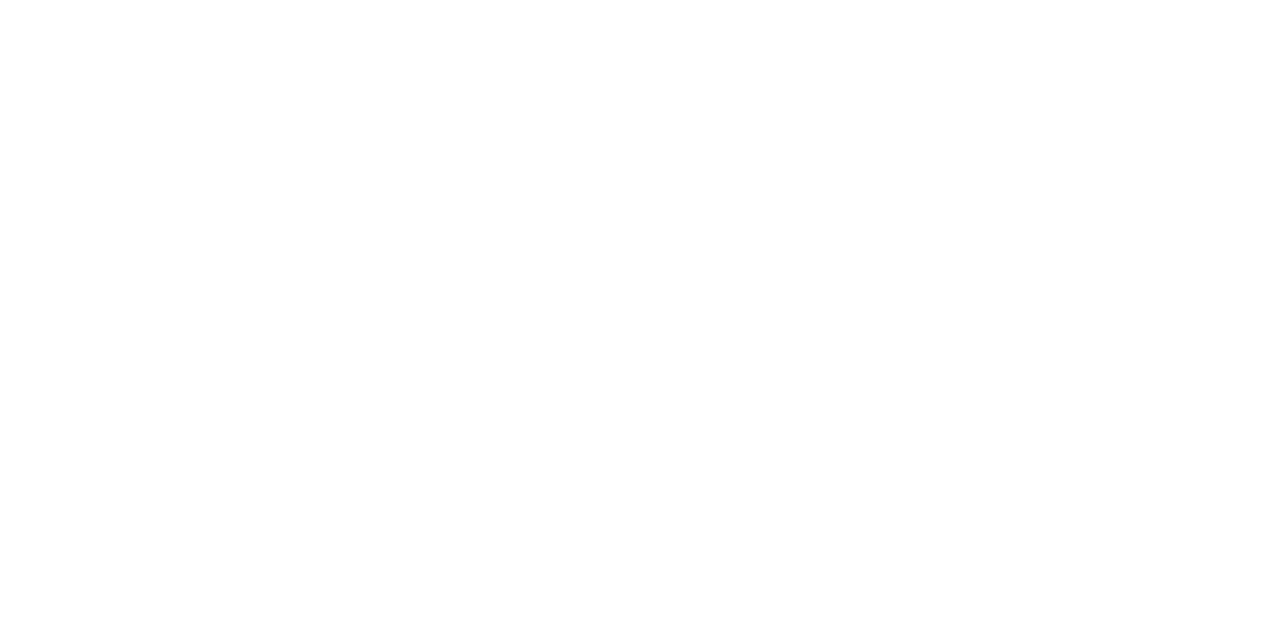 scroll, scrollTop: 0, scrollLeft: 0, axis: both 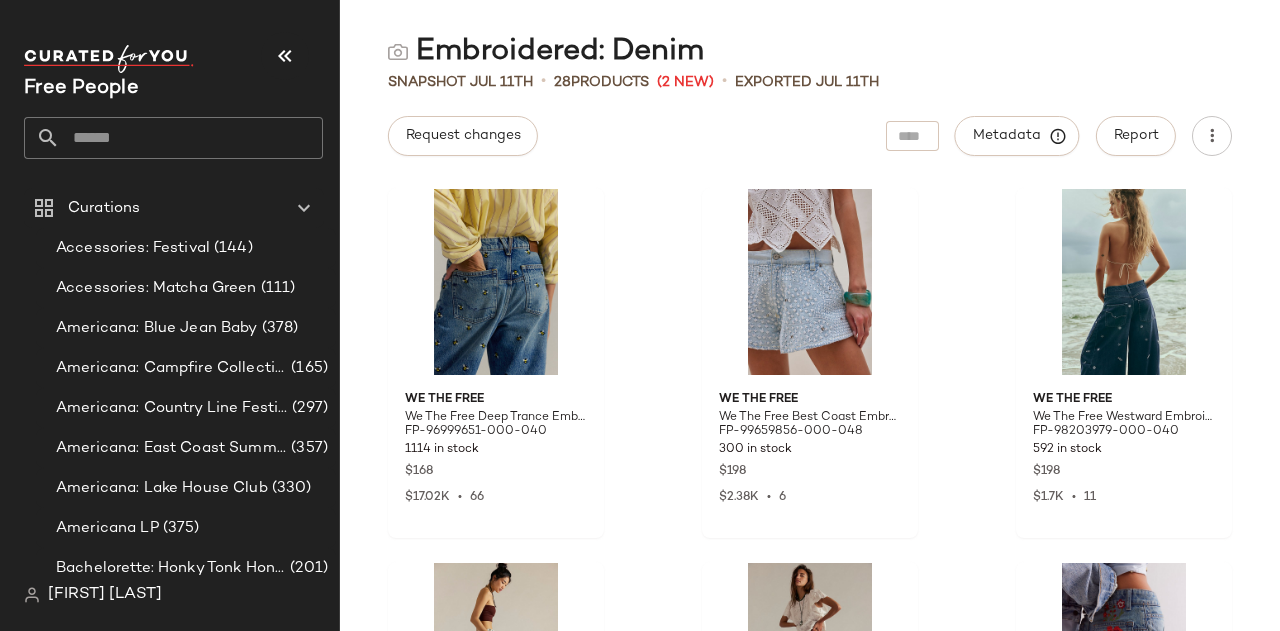 click 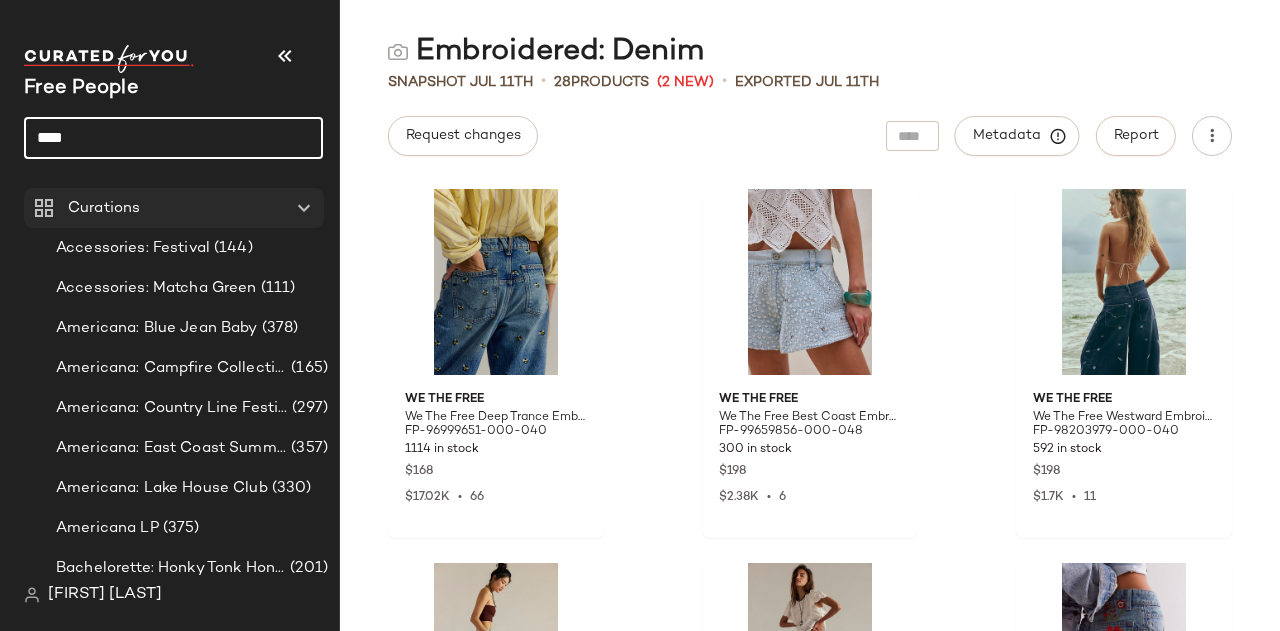 type on "****" 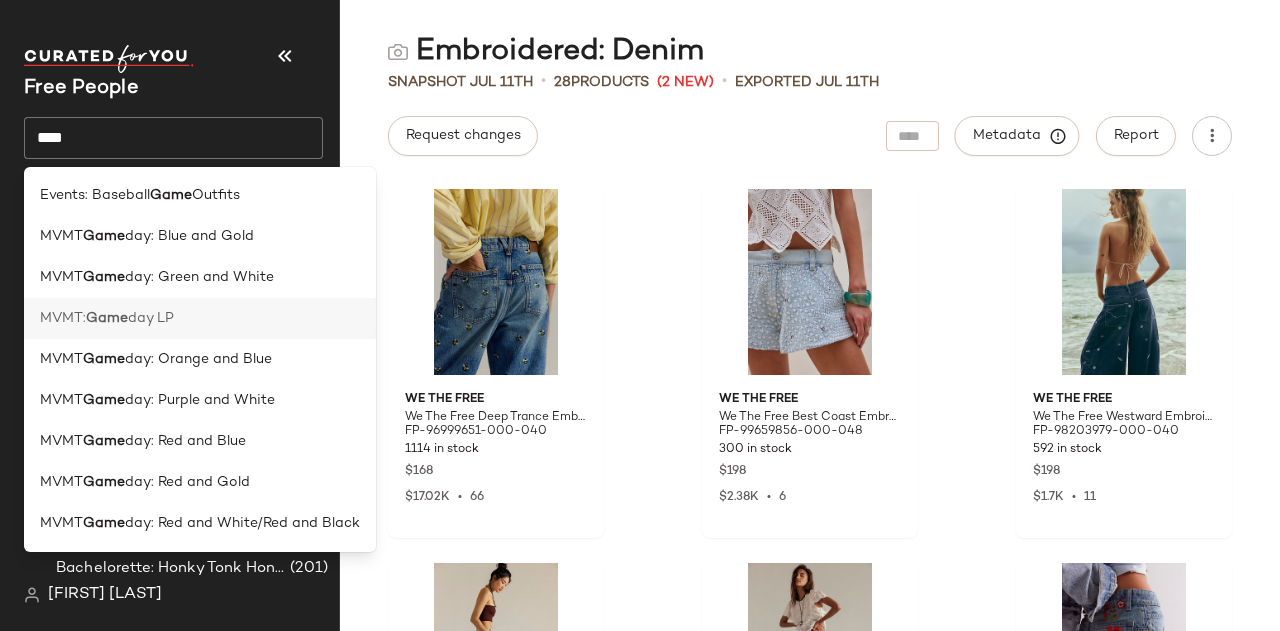 click on "day LP" at bounding box center (151, 318) 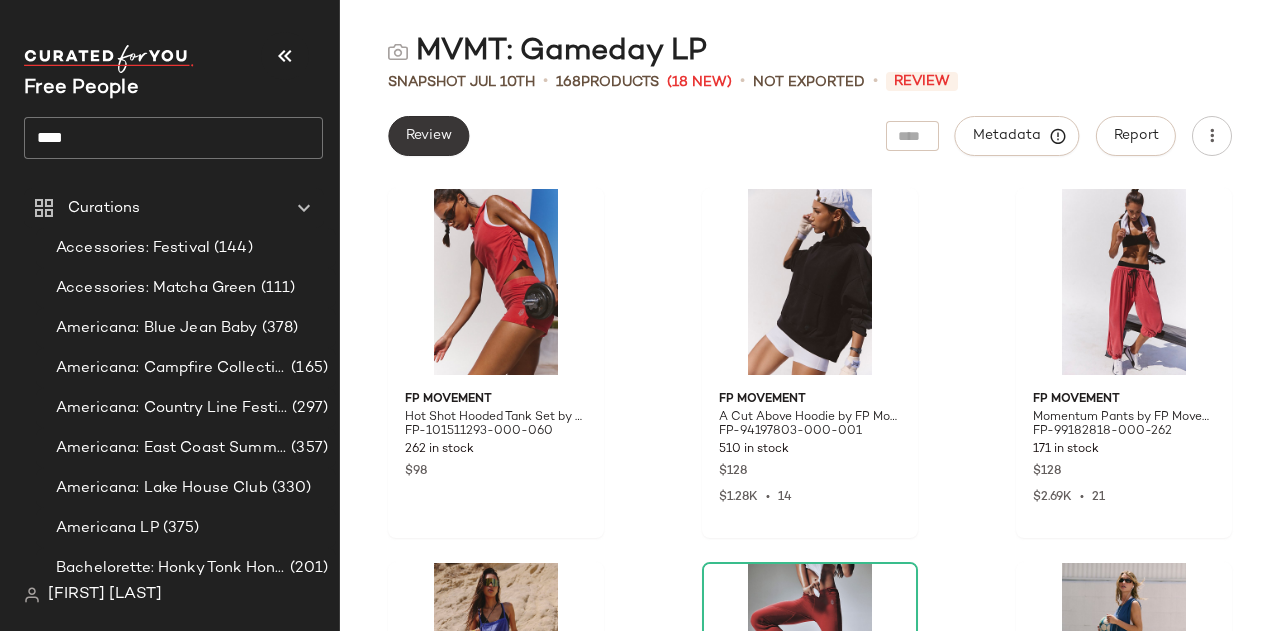 click on "Review" at bounding box center (428, 136) 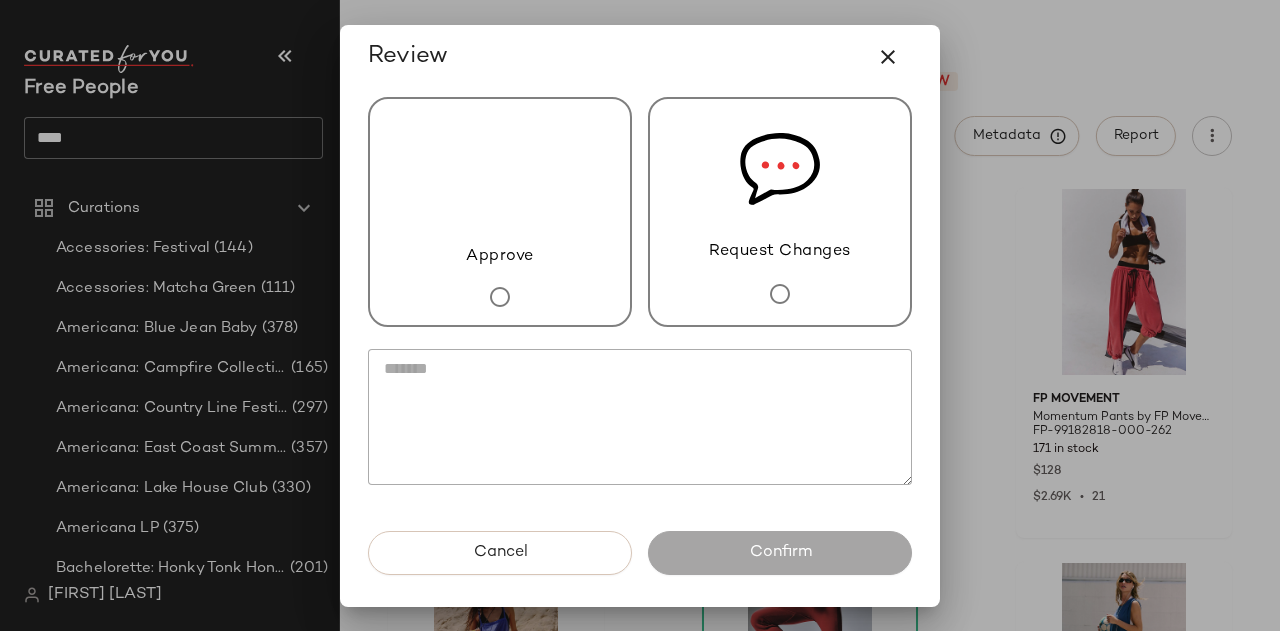 click at bounding box center [500, 172] 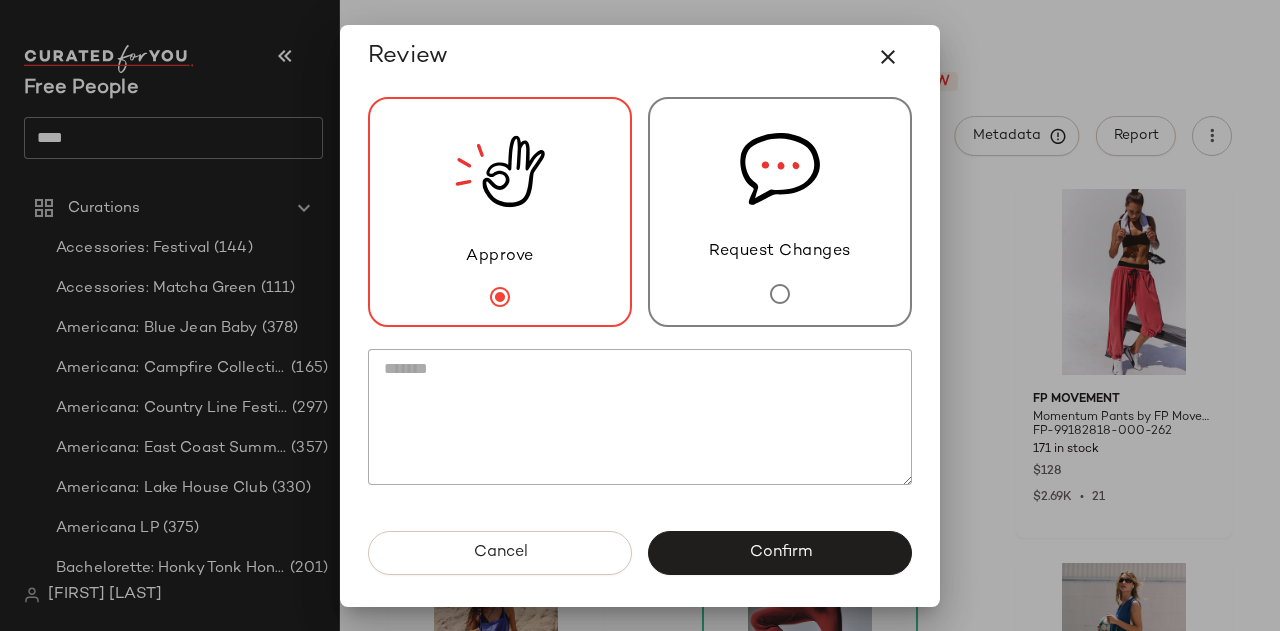 drag, startPoint x: 748, startPoint y: 551, endPoint x: 740, endPoint y: 588, distance: 37.85499 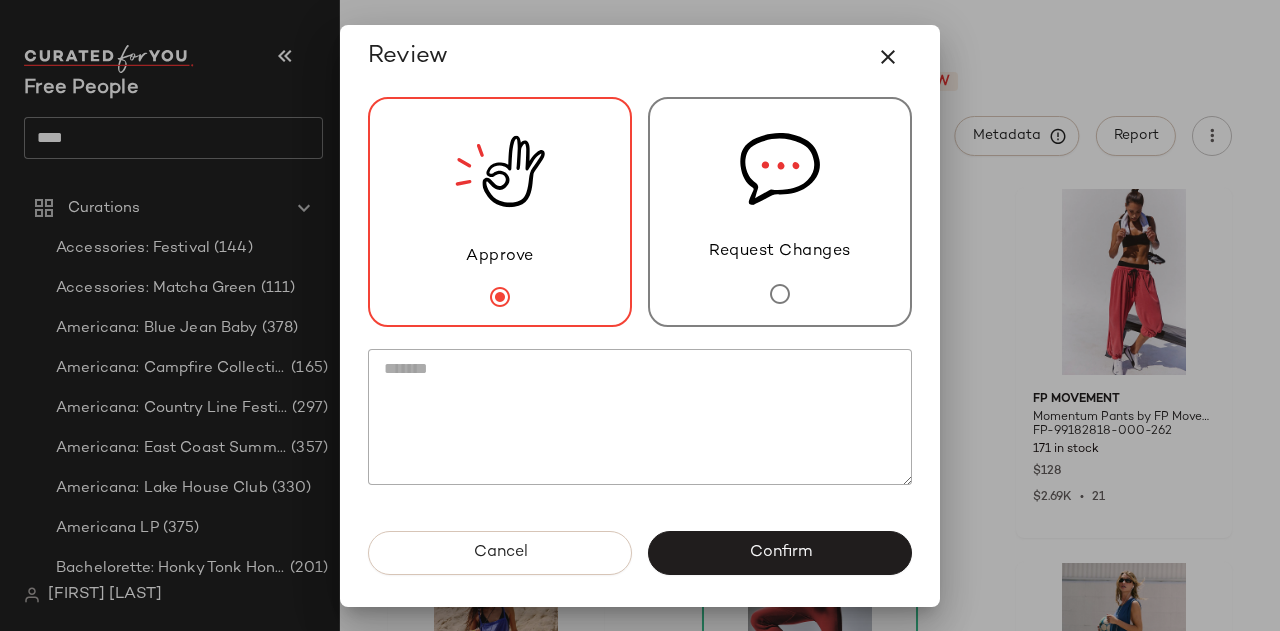 click on "Confirm" 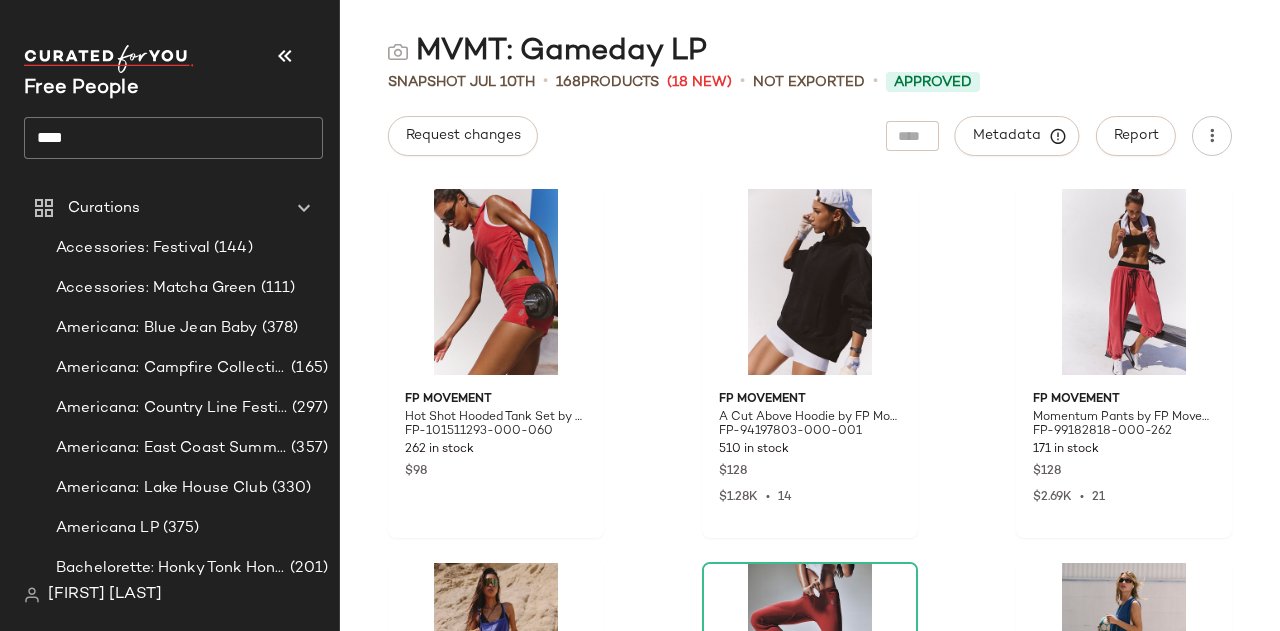 click on "****" 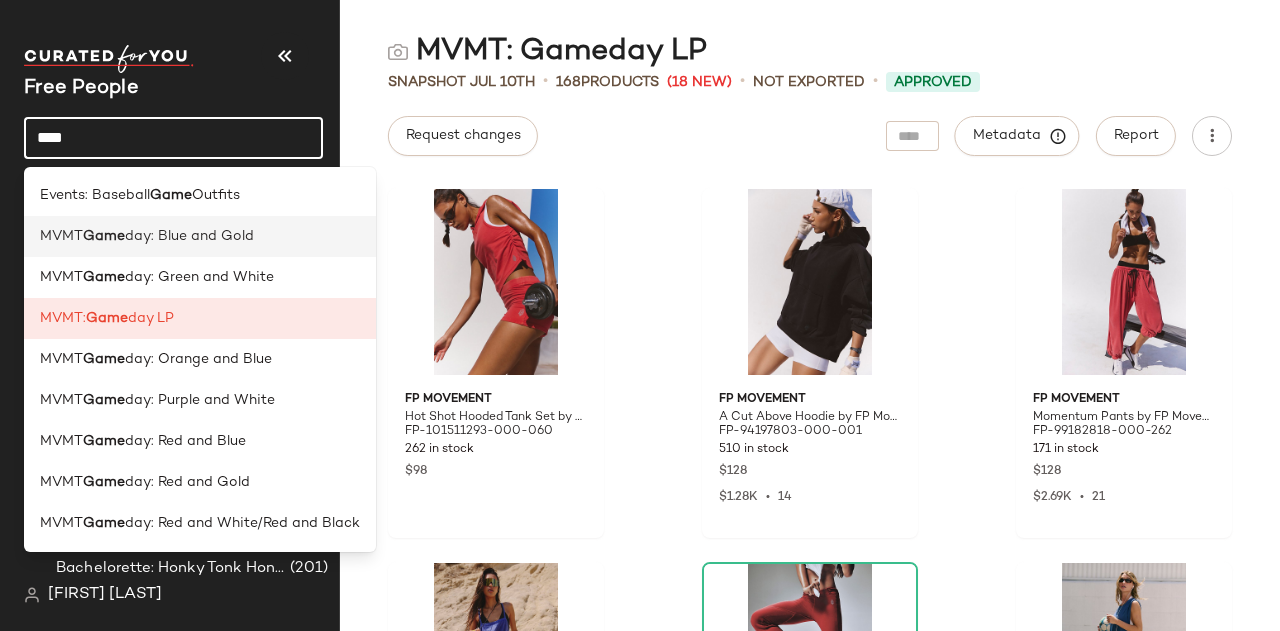 click on "day: Blue and Gold" at bounding box center (189, 236) 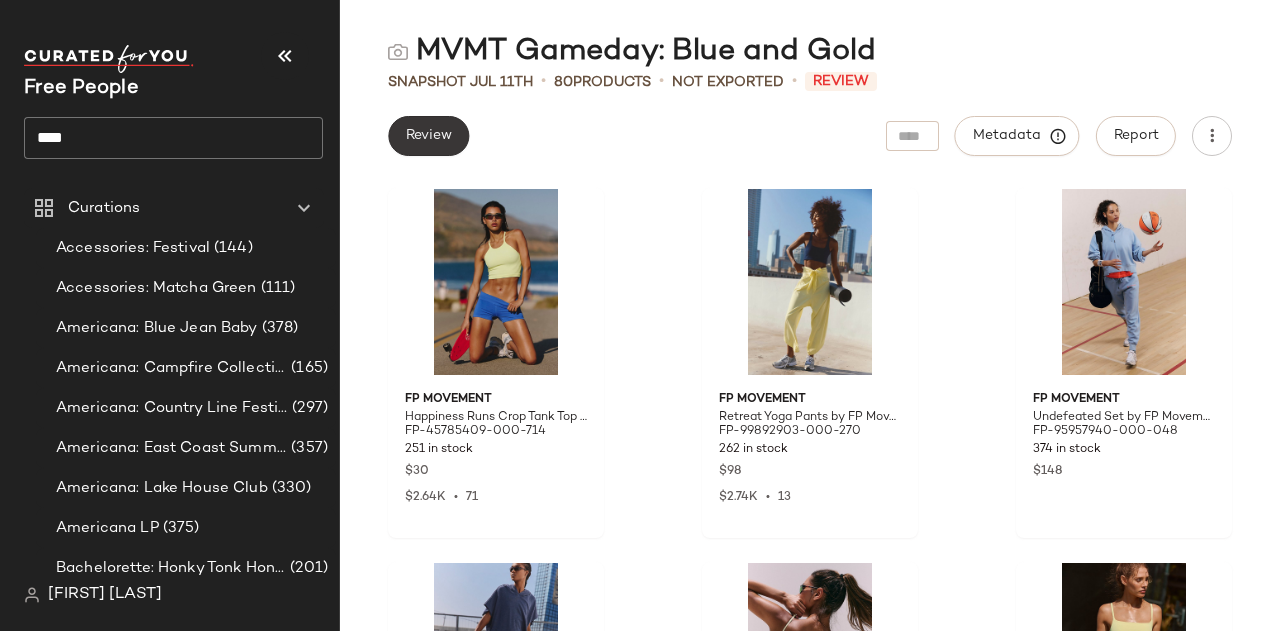 click on "Review" at bounding box center (428, 136) 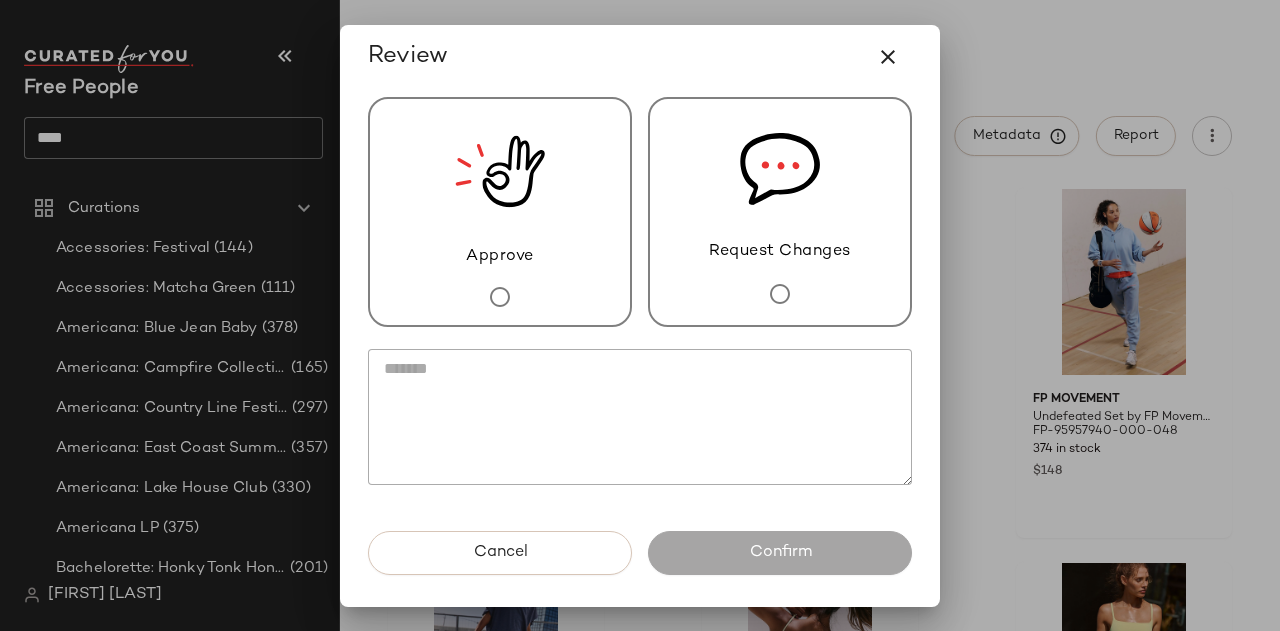 click 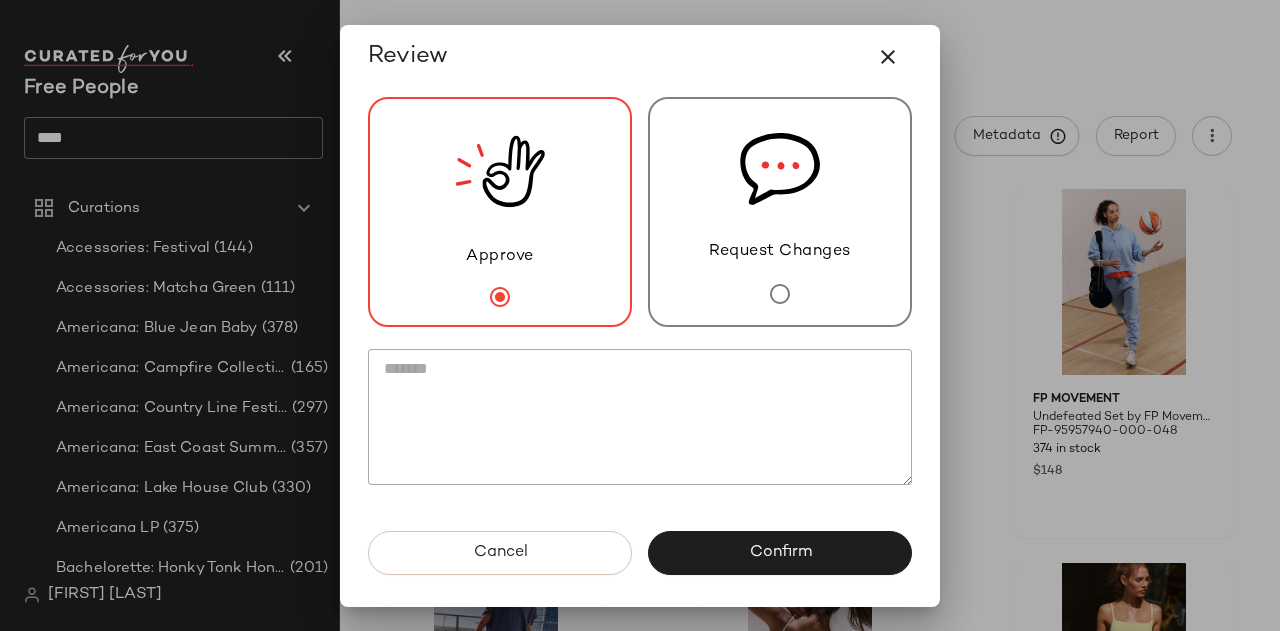 click on "Approve Request Changes" 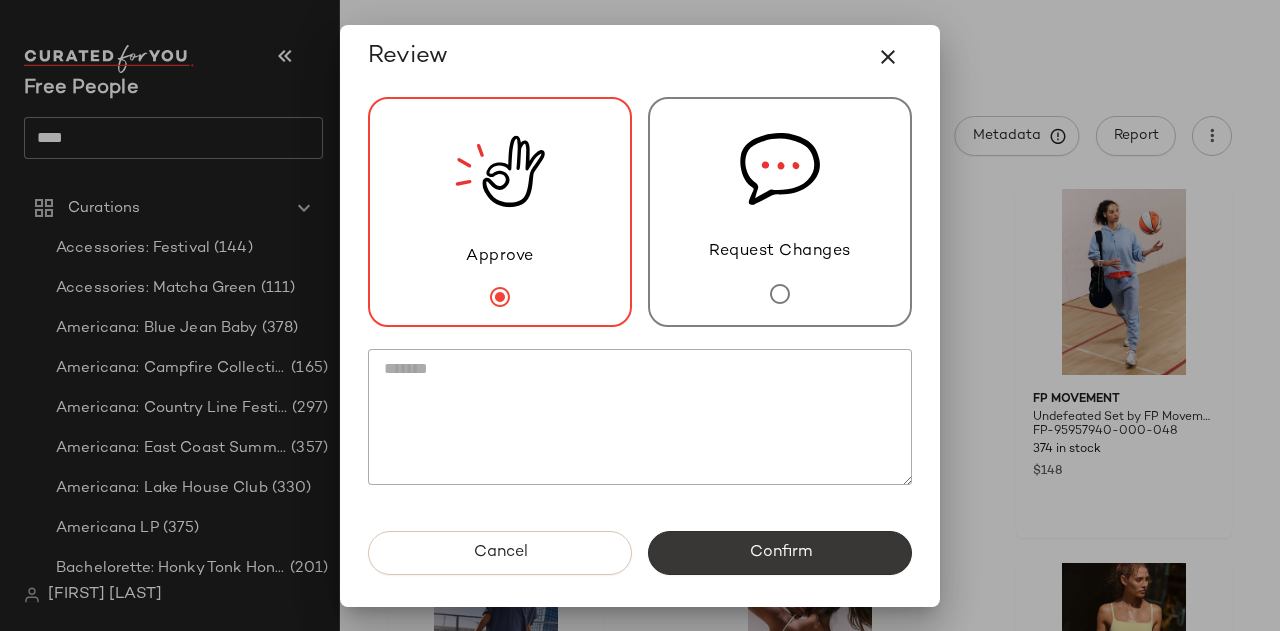 click on "Confirm" at bounding box center [780, 553] 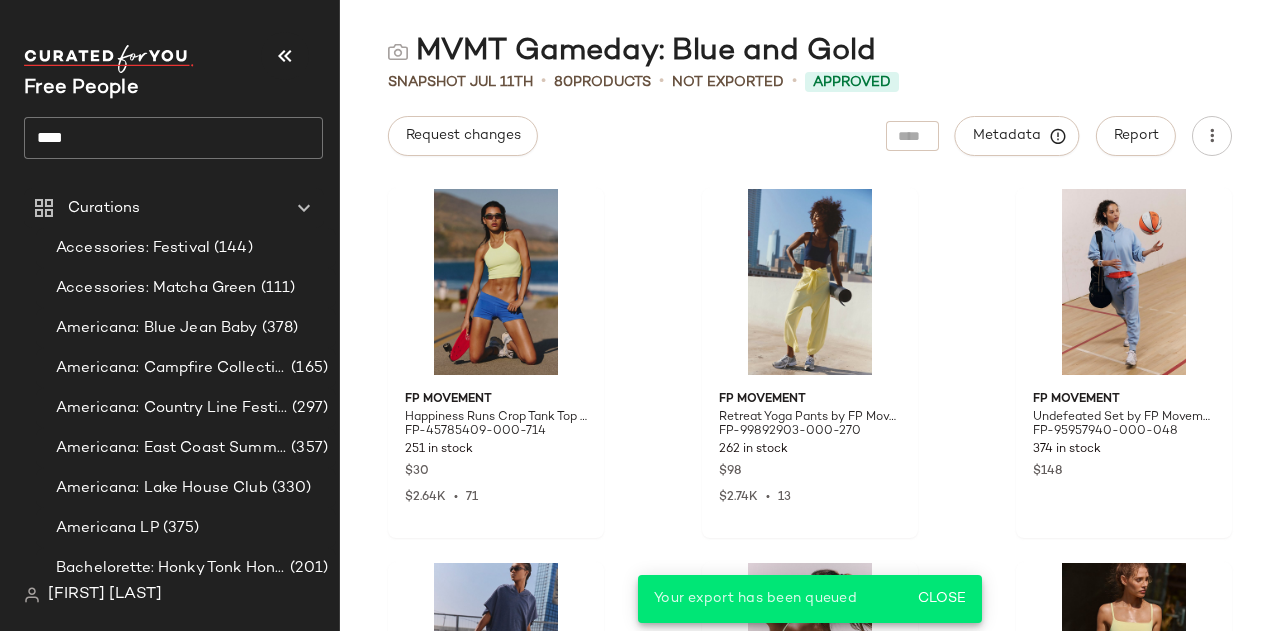 click on "****" 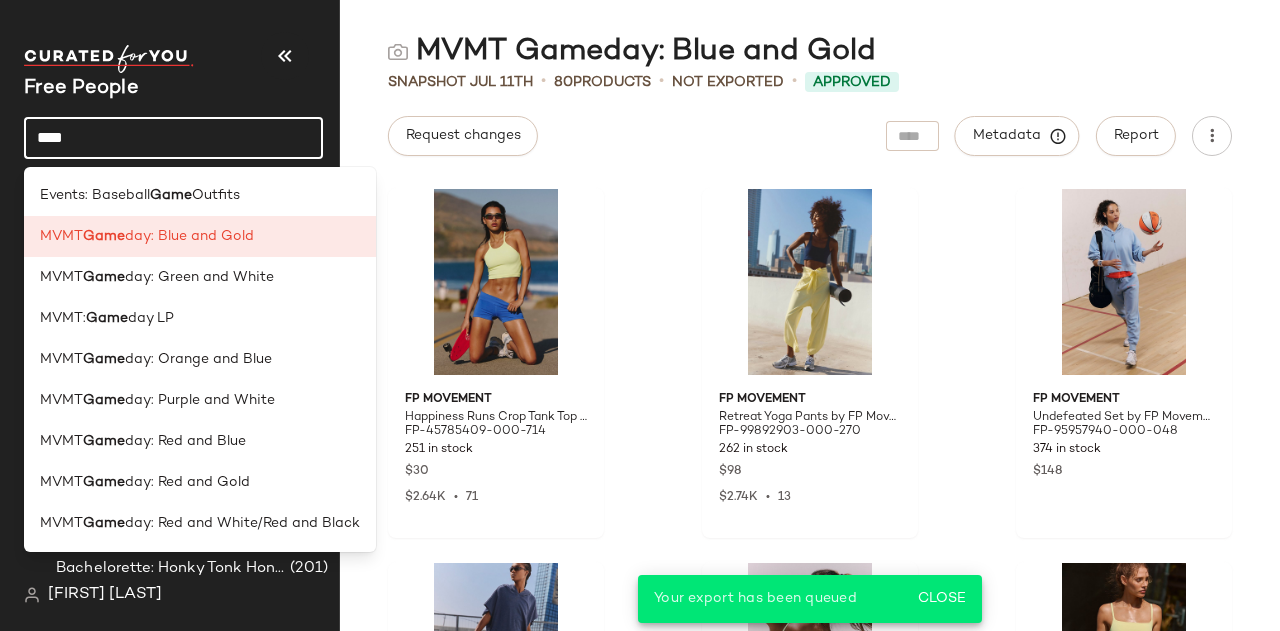 drag, startPoint x: 230, startPoint y: 267, endPoint x: 244, endPoint y: 272, distance: 14.866069 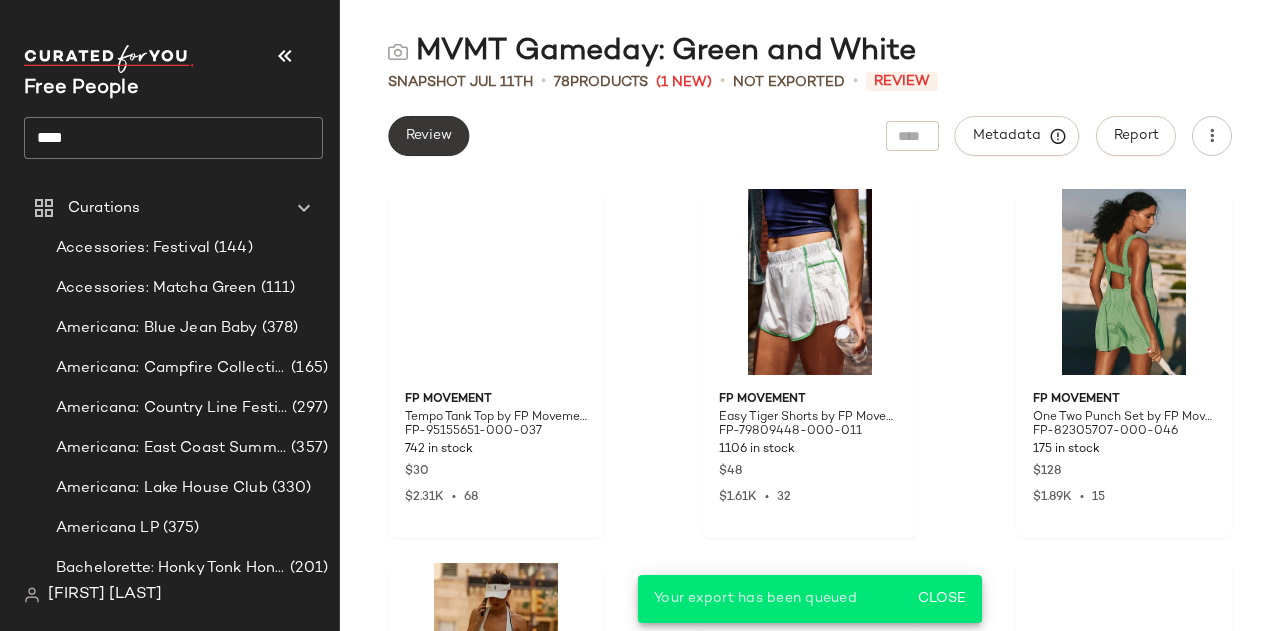 click on "Review" 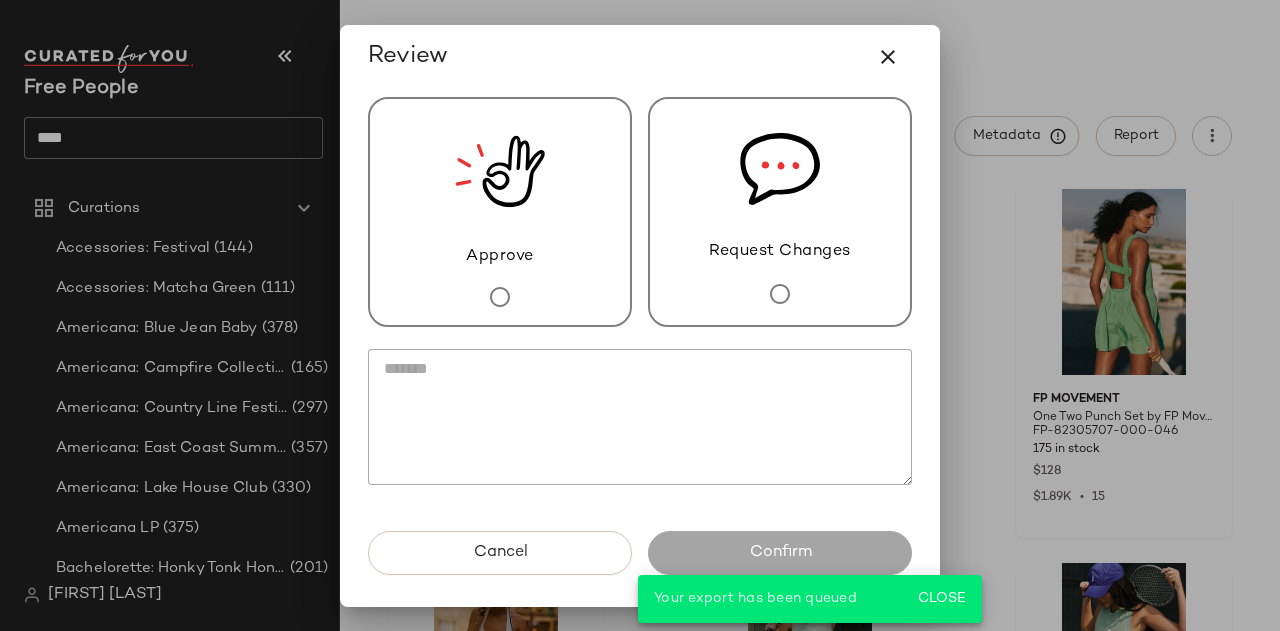 click 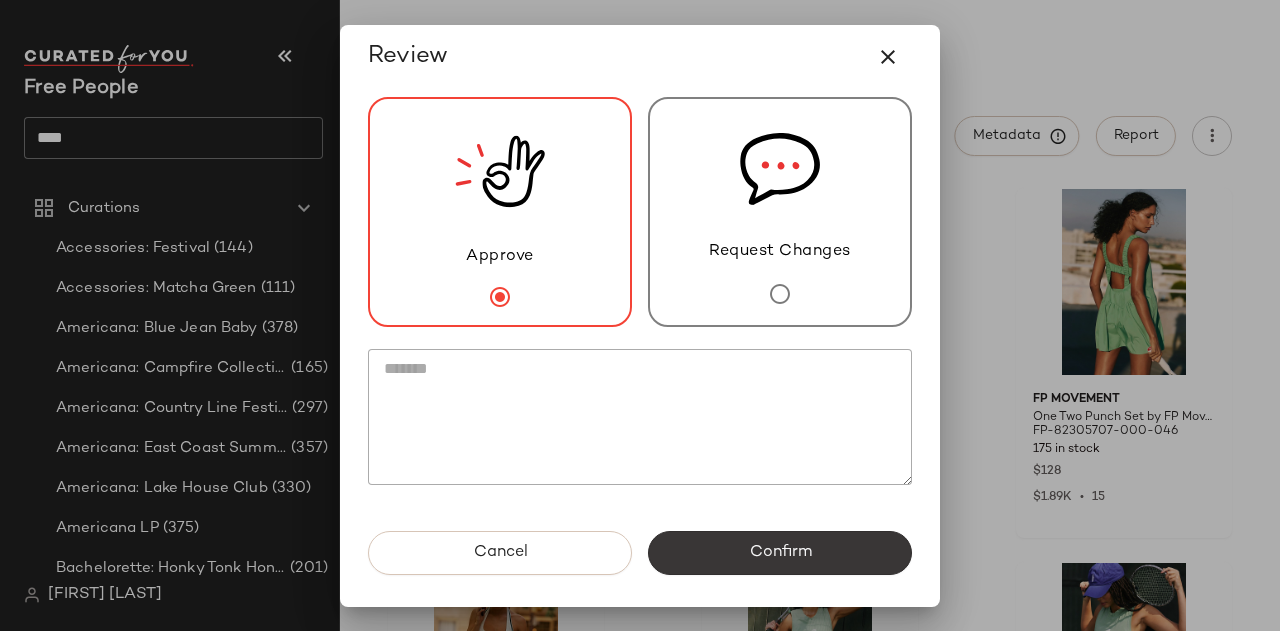 click on "Confirm" at bounding box center [780, 553] 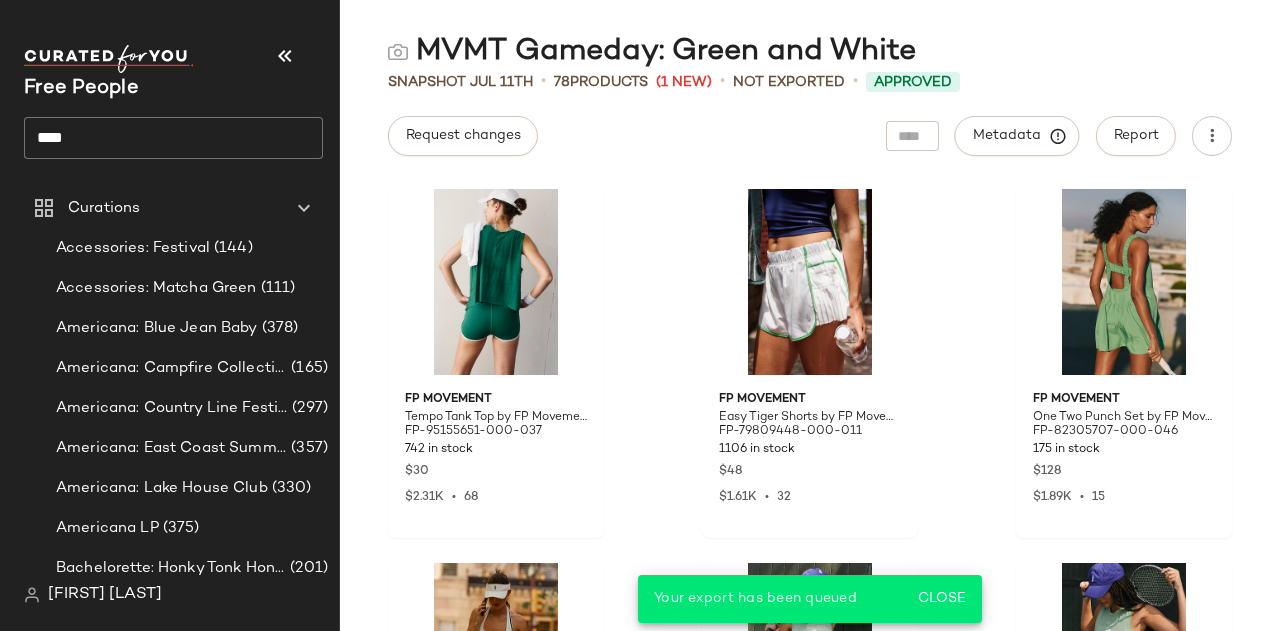 click on "****" 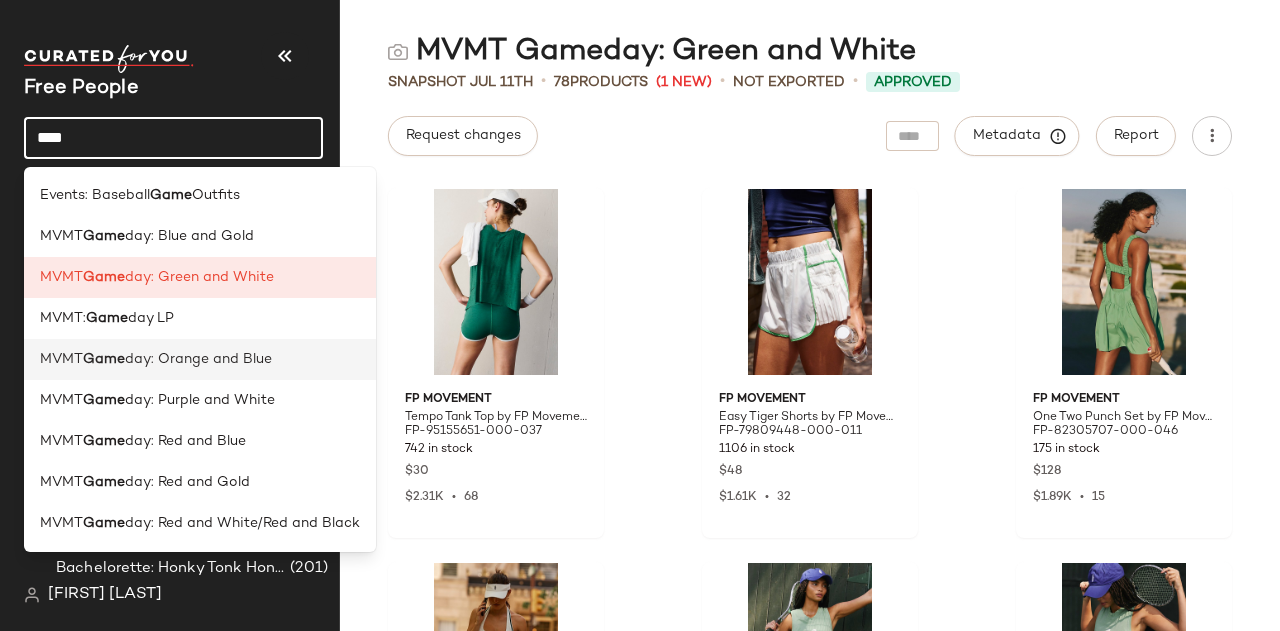 click on "MVMT Game day: [COLOR] and [COLOR]" 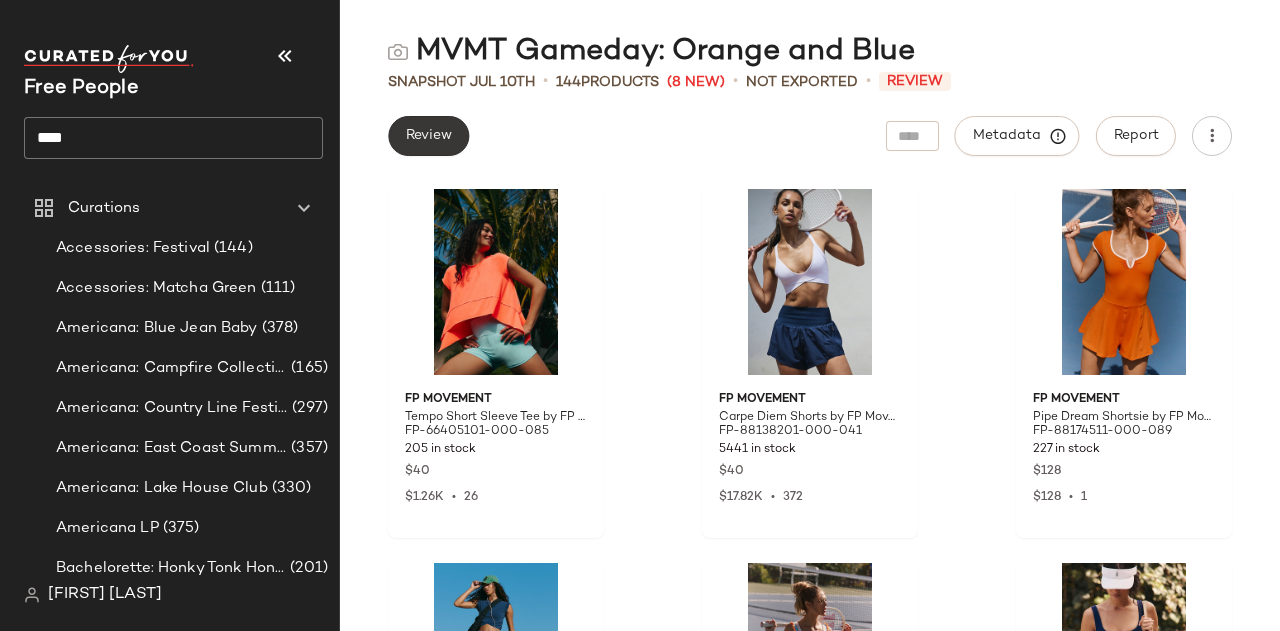 click on "Review" at bounding box center (428, 136) 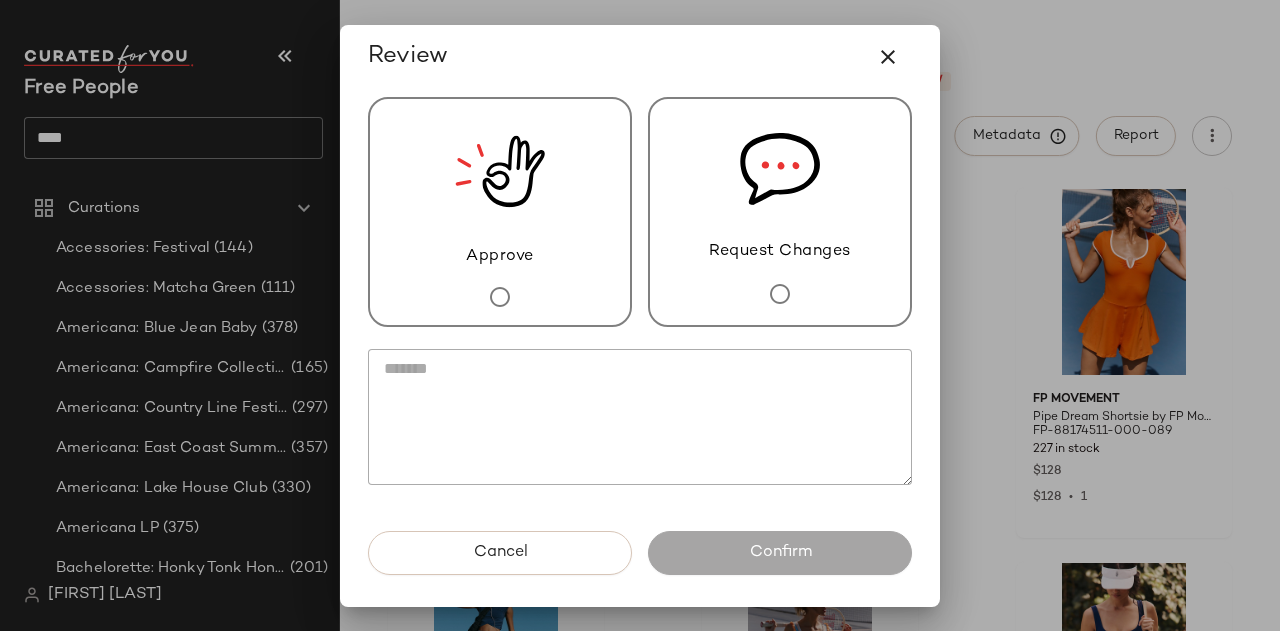 click 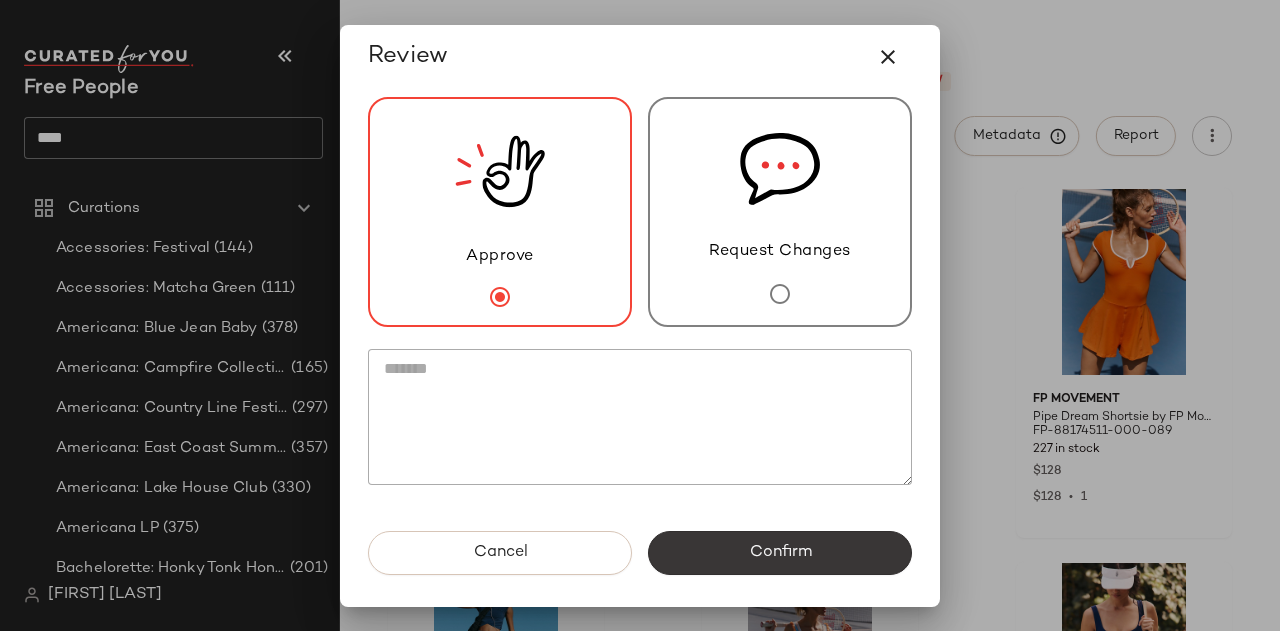 click on "Confirm" at bounding box center (780, 553) 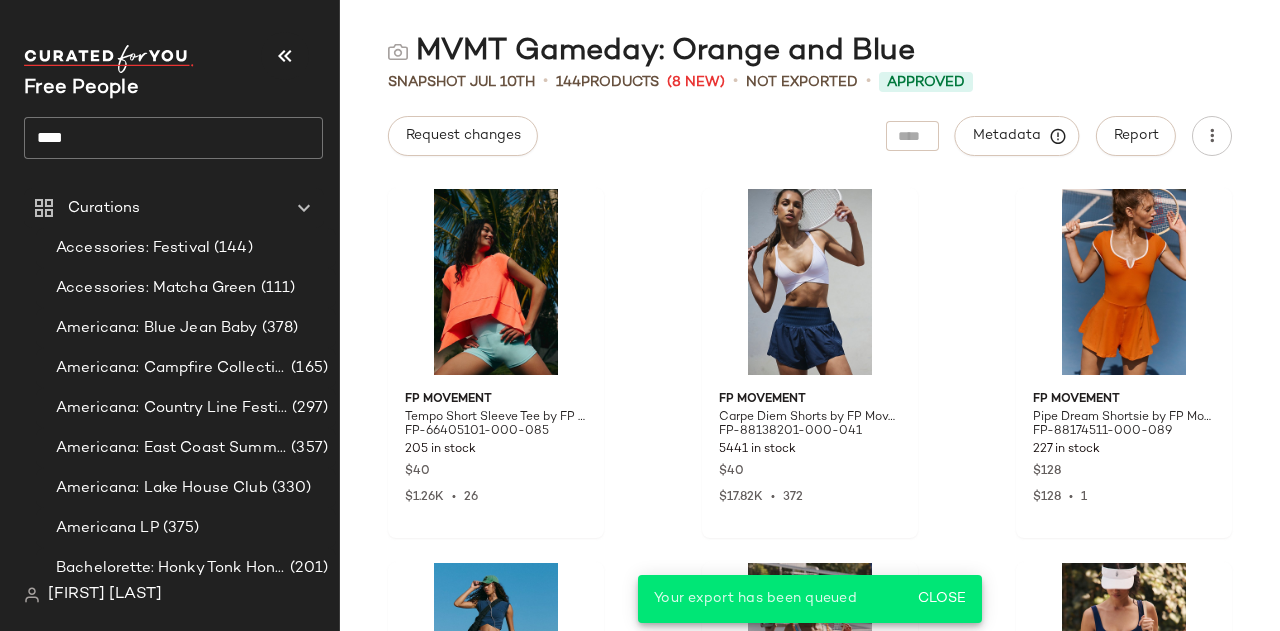 click on "****" 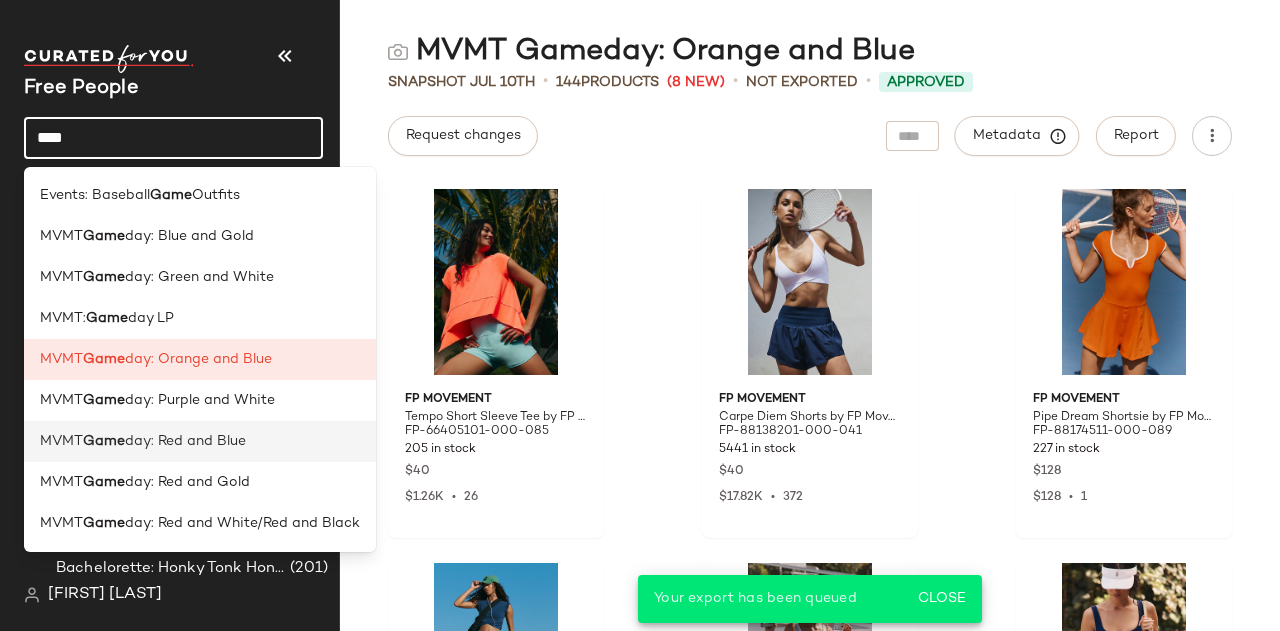 click on "MVMT Game day: Red and Blue" 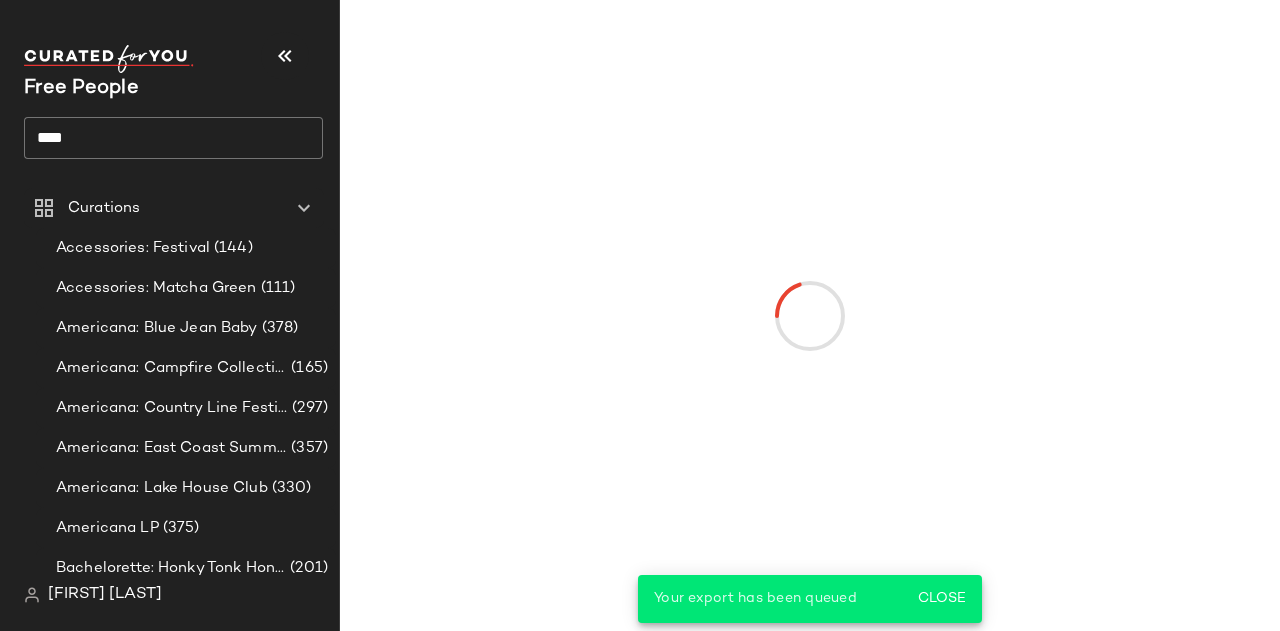 drag, startPoint x: 149, startPoint y: 145, endPoint x: 168, endPoint y: 156, distance: 21.954498 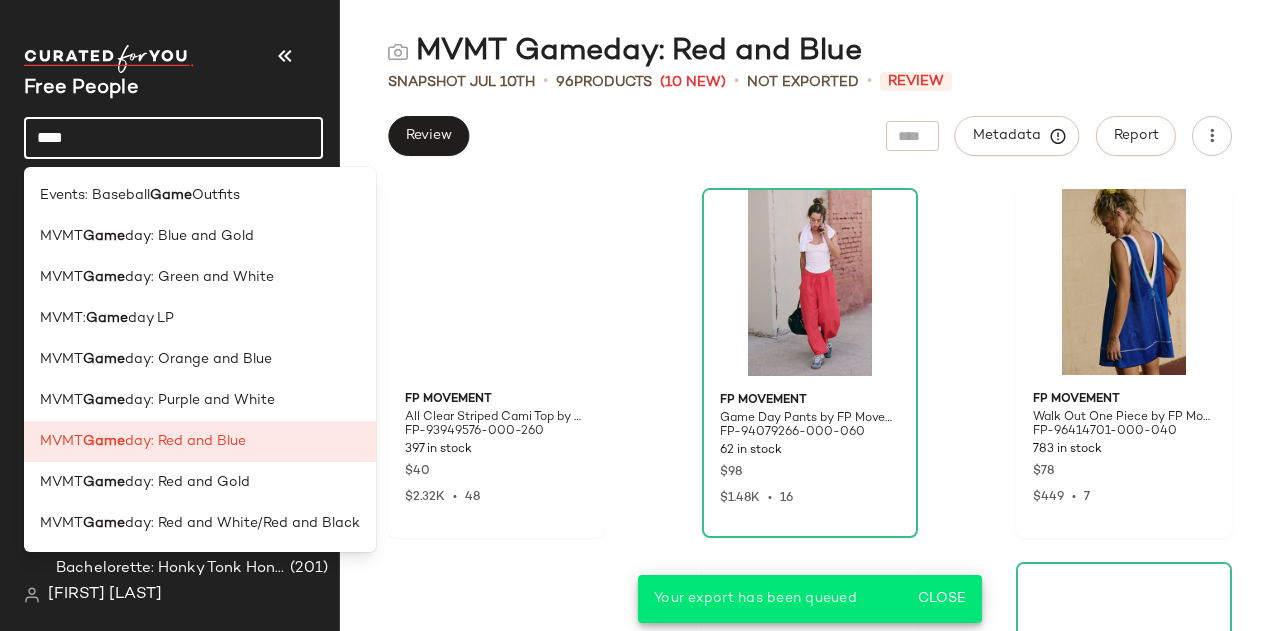 drag, startPoint x: 261, startPoint y: 387, endPoint x: 346, endPoint y: 372, distance: 86.313385 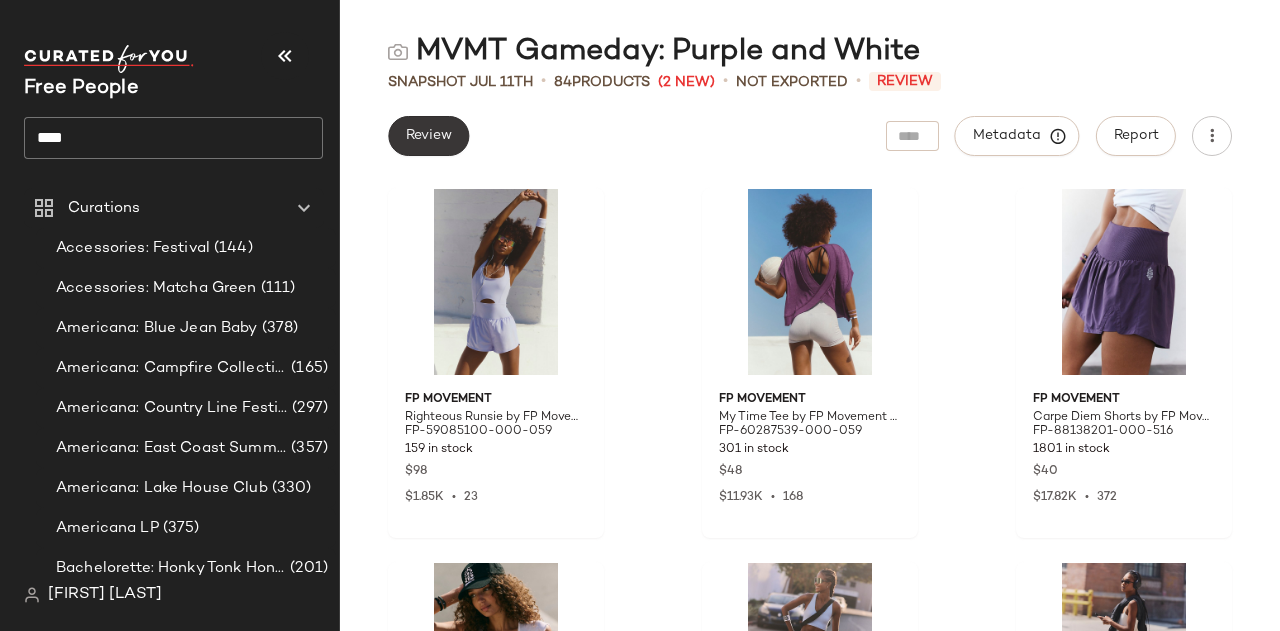 click on "Review" 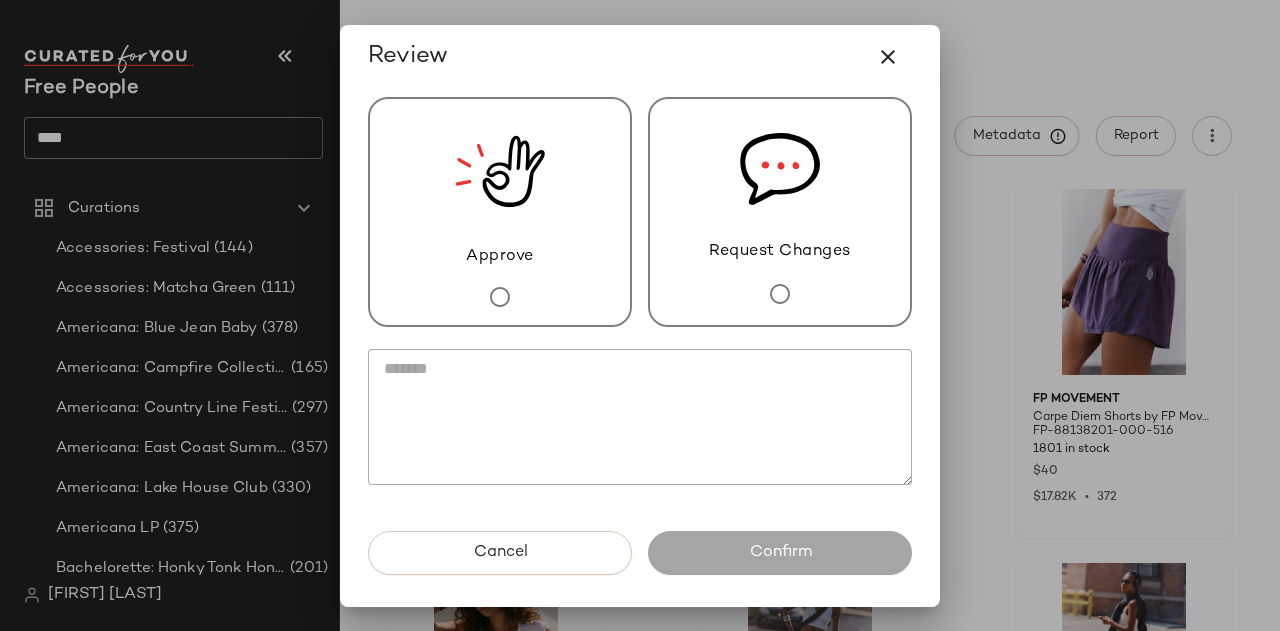 click on "Approve" at bounding box center [500, 212] 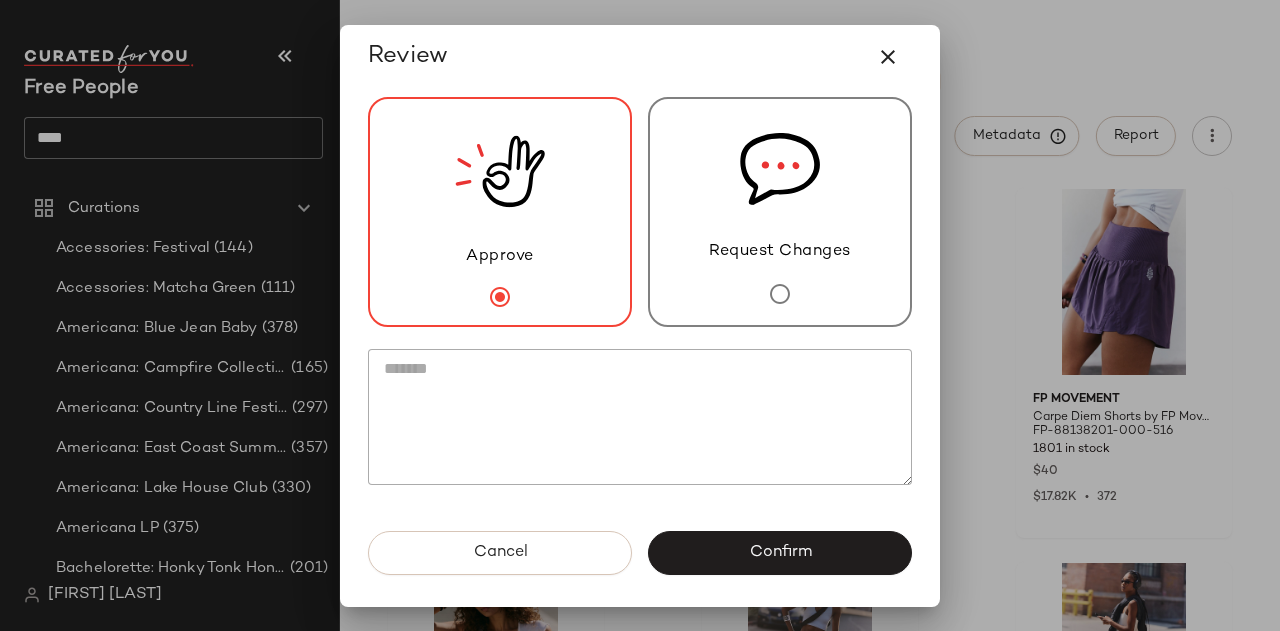 click on "Confirm" 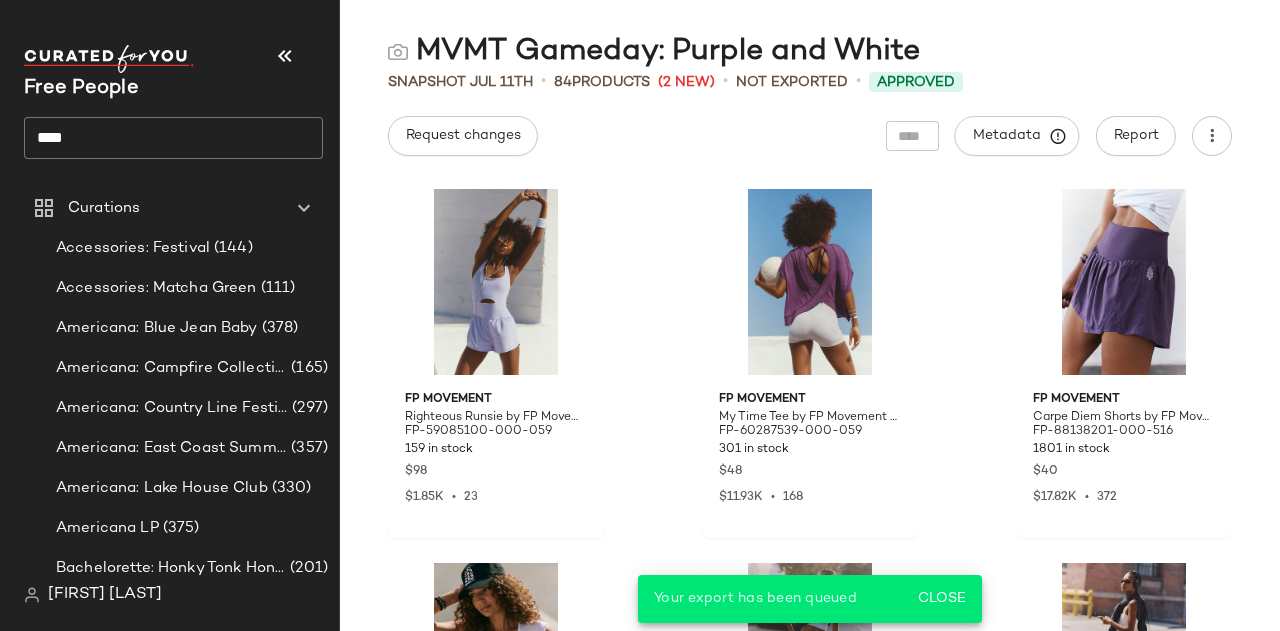 click on "****" 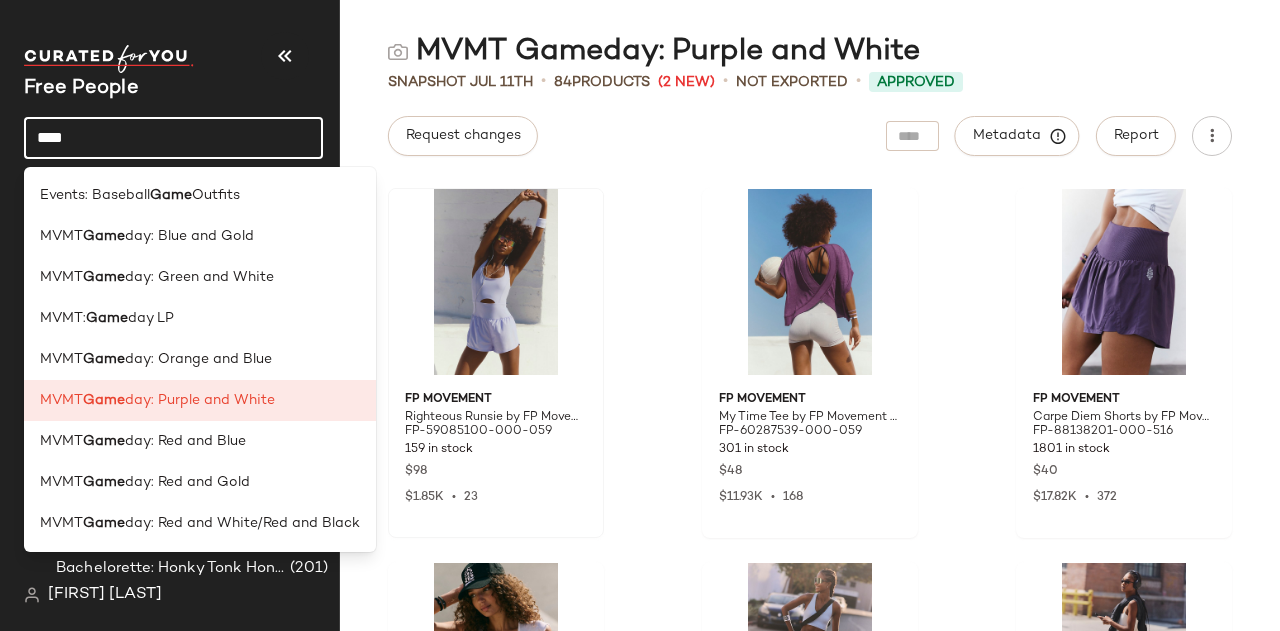 drag, startPoint x: 278, startPoint y: 449, endPoint x: 427, endPoint y: 361, distance: 173.04623 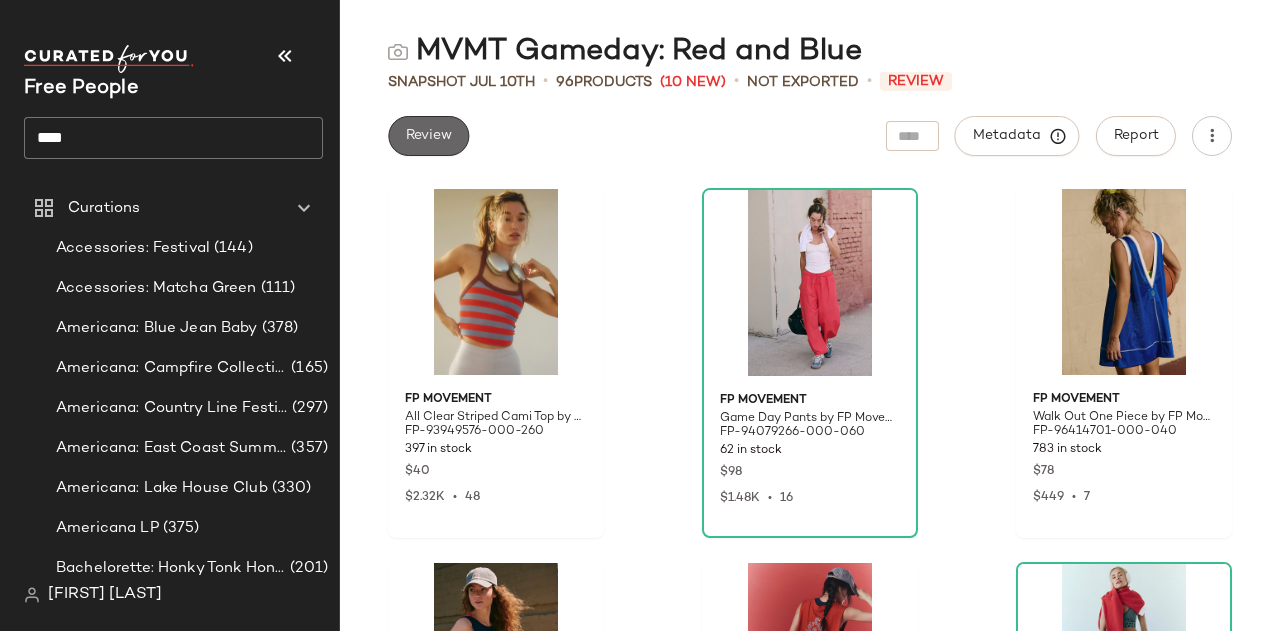 click on "Review" 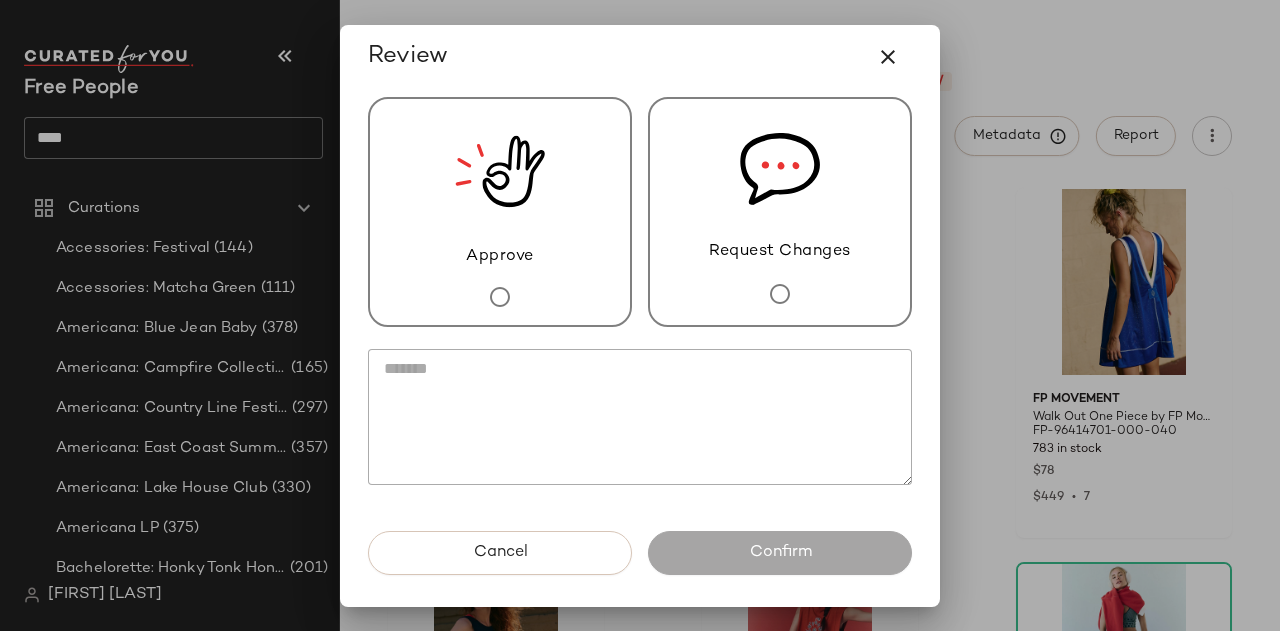 click on "Approve" at bounding box center (500, 212) 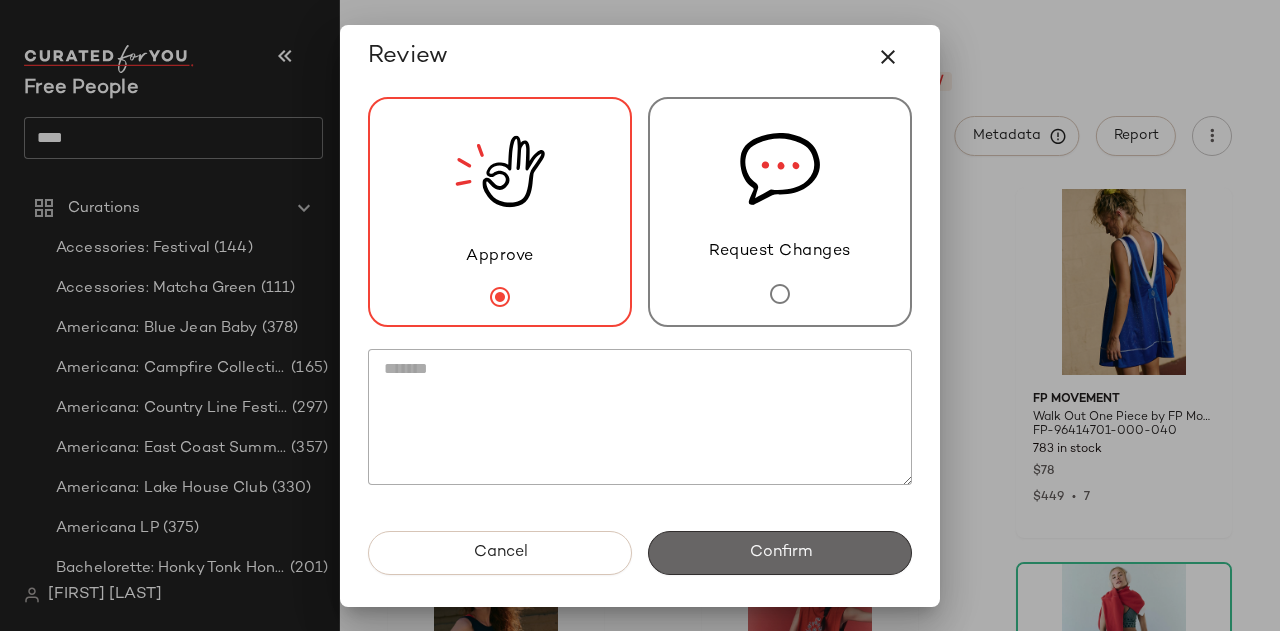 click on "Confirm" 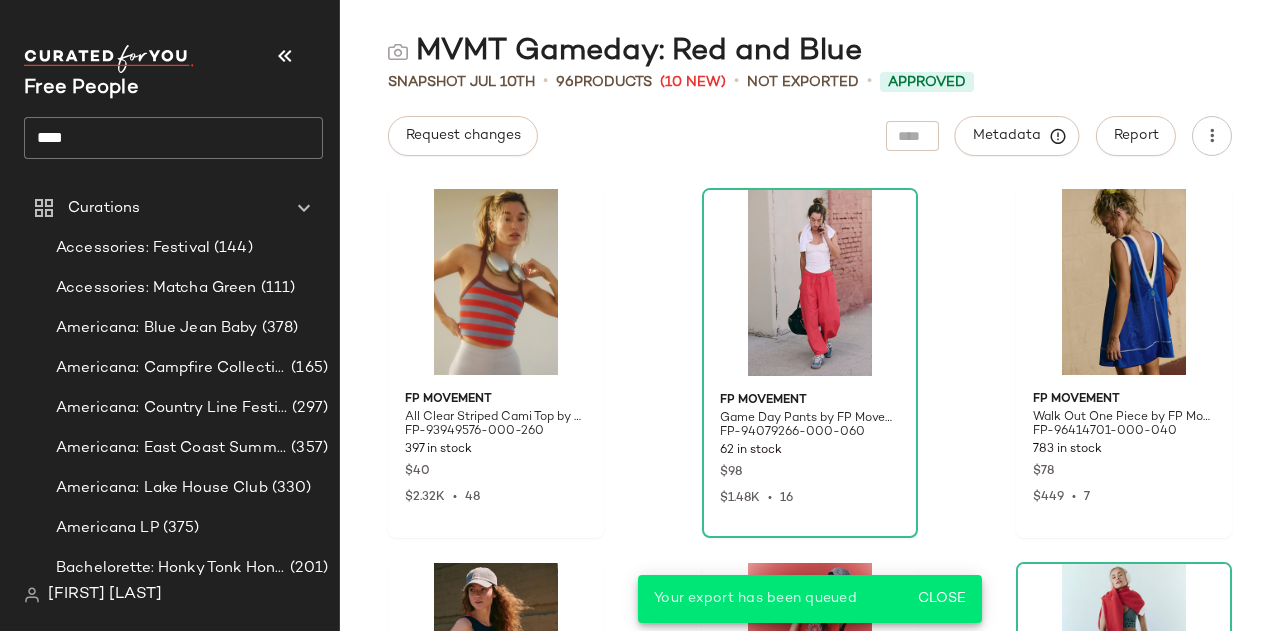 click on "****" 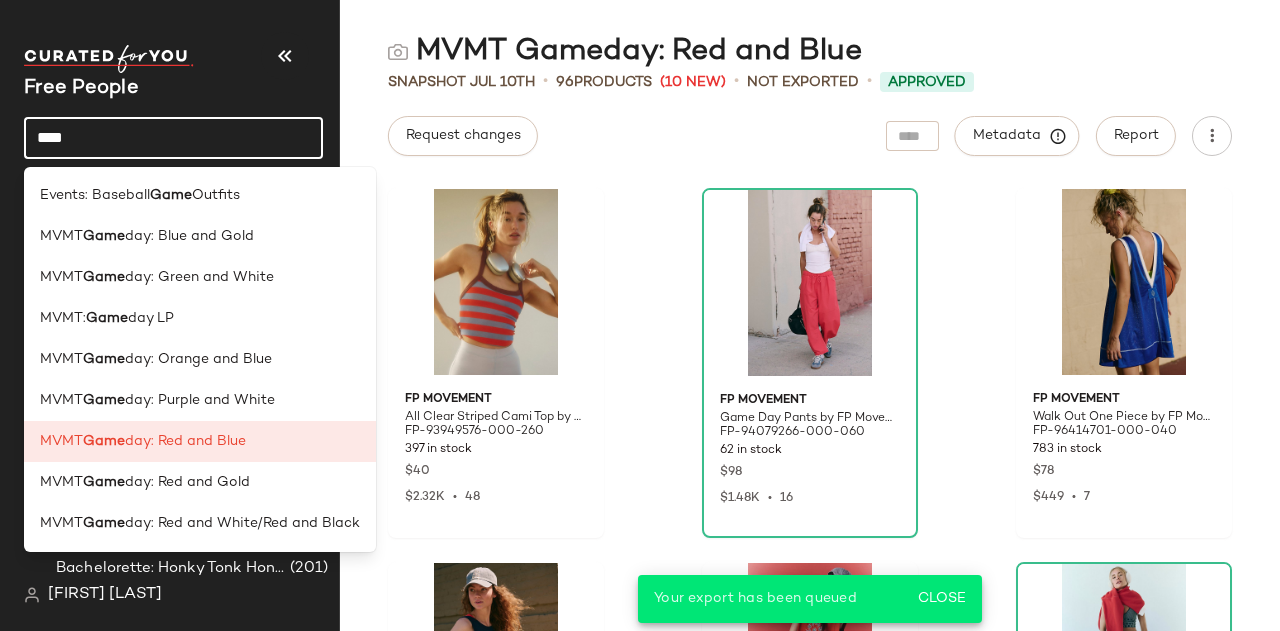 click on "day: Red and Gold" at bounding box center (187, 482) 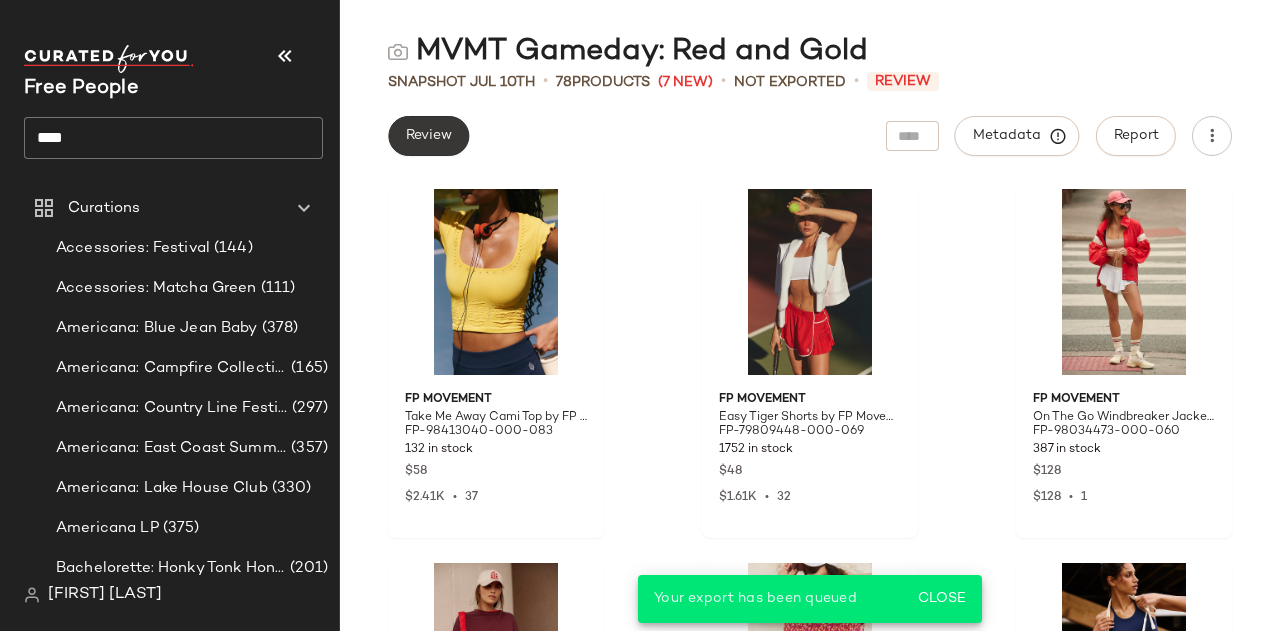 click on "Review" at bounding box center [428, 136] 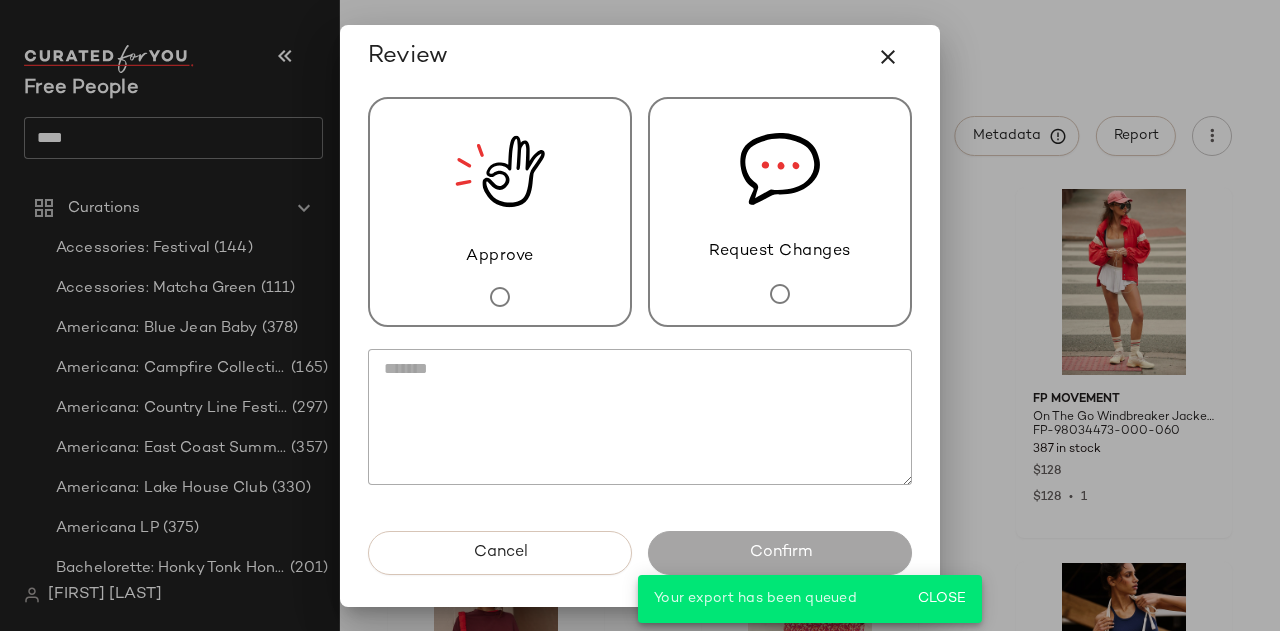 click on "Approve" at bounding box center (500, 212) 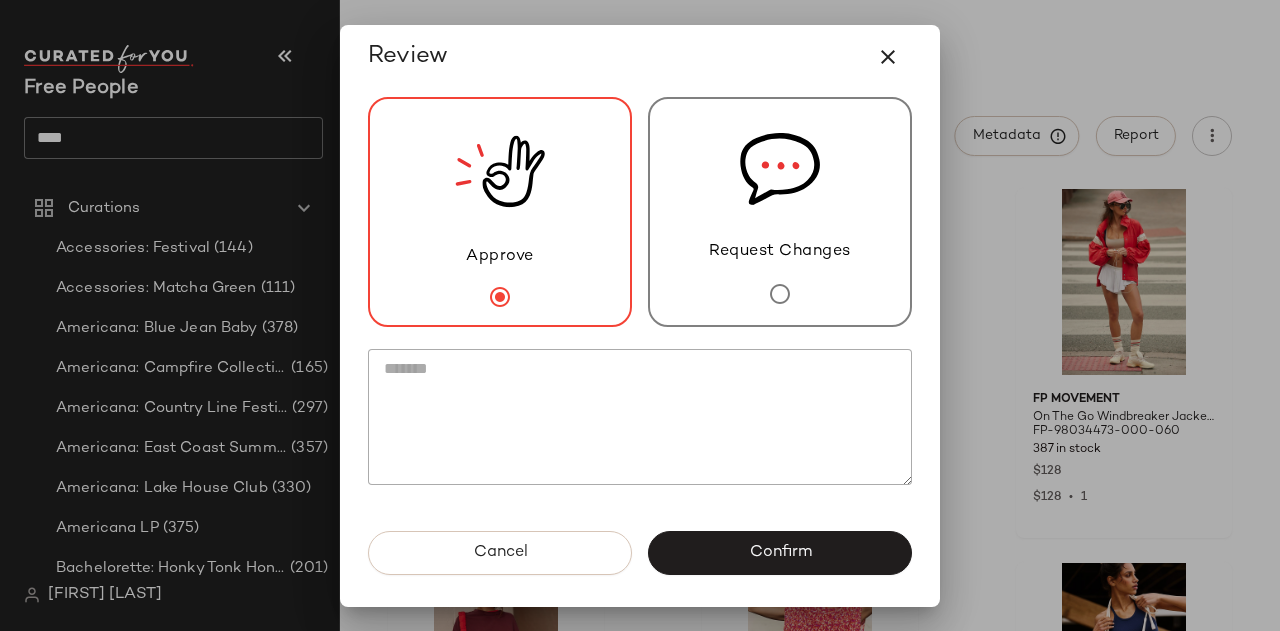 click on "Confirm" at bounding box center (780, 553) 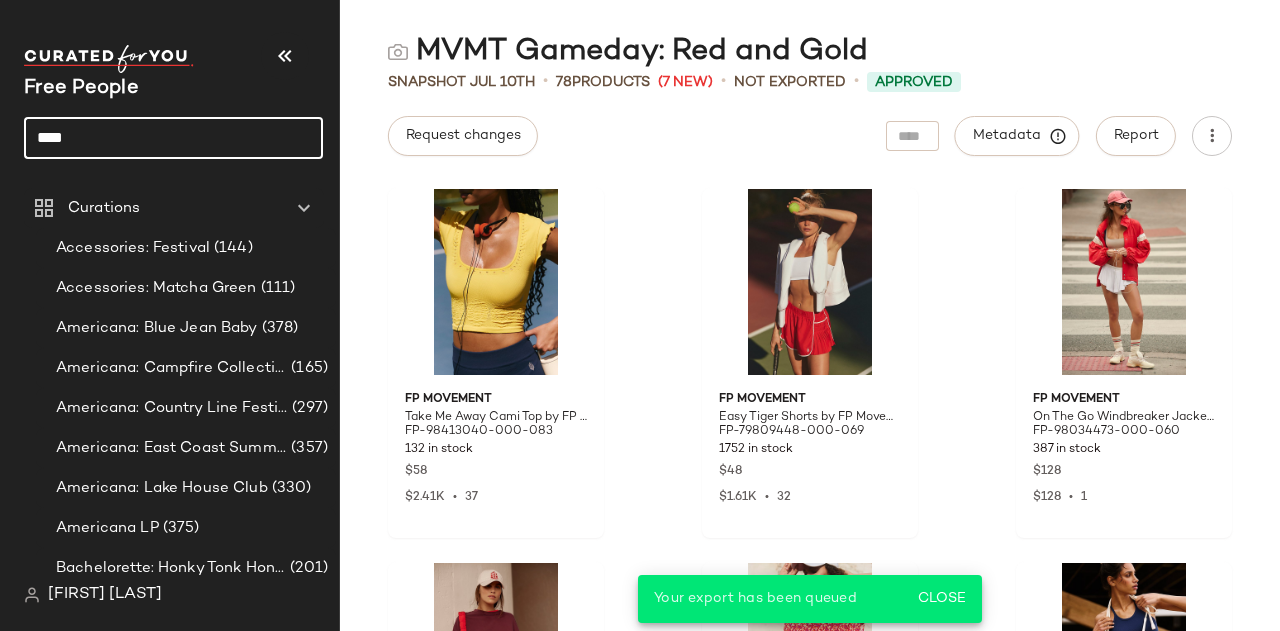 drag, startPoint x: 136, startPoint y: 141, endPoint x: 150, endPoint y: 155, distance: 19.79899 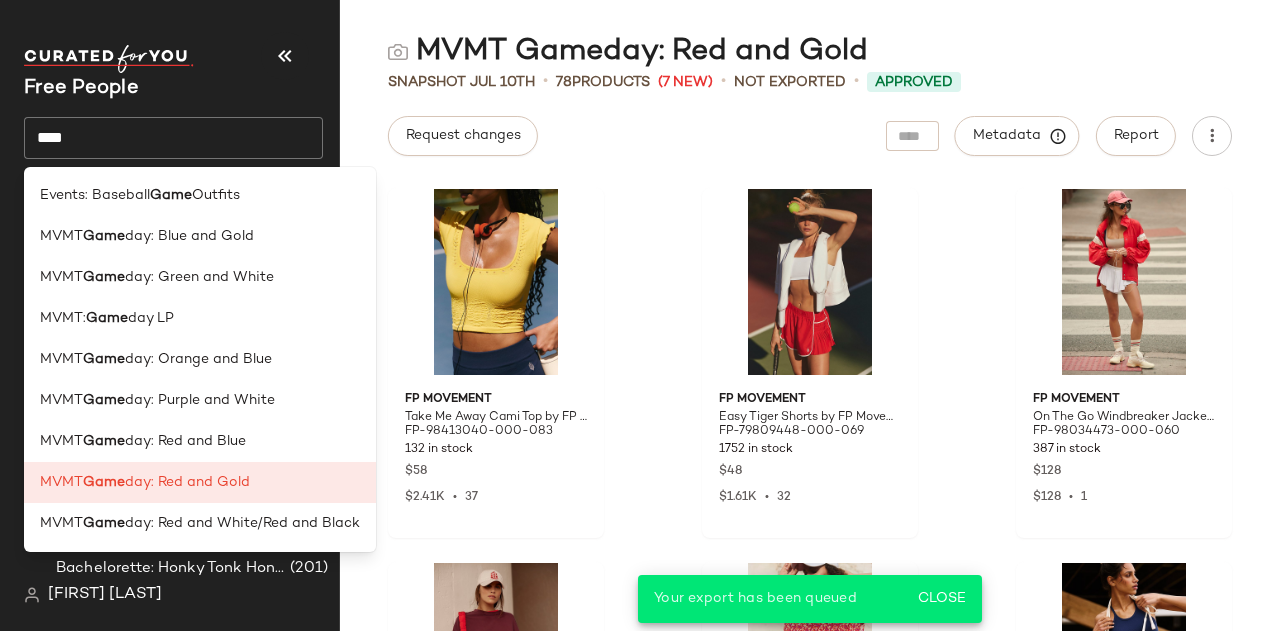 drag, startPoint x: 214, startPoint y: 533, endPoint x: 230, endPoint y: 525, distance: 17.888544 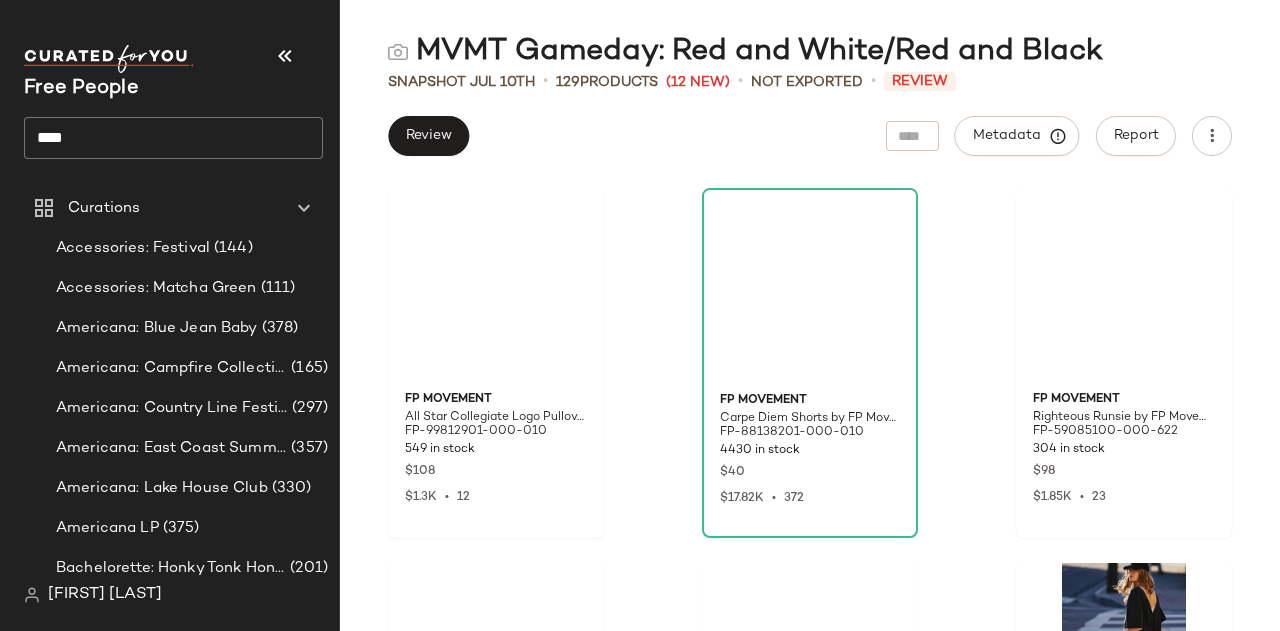click on "Review   Metadata   Report" 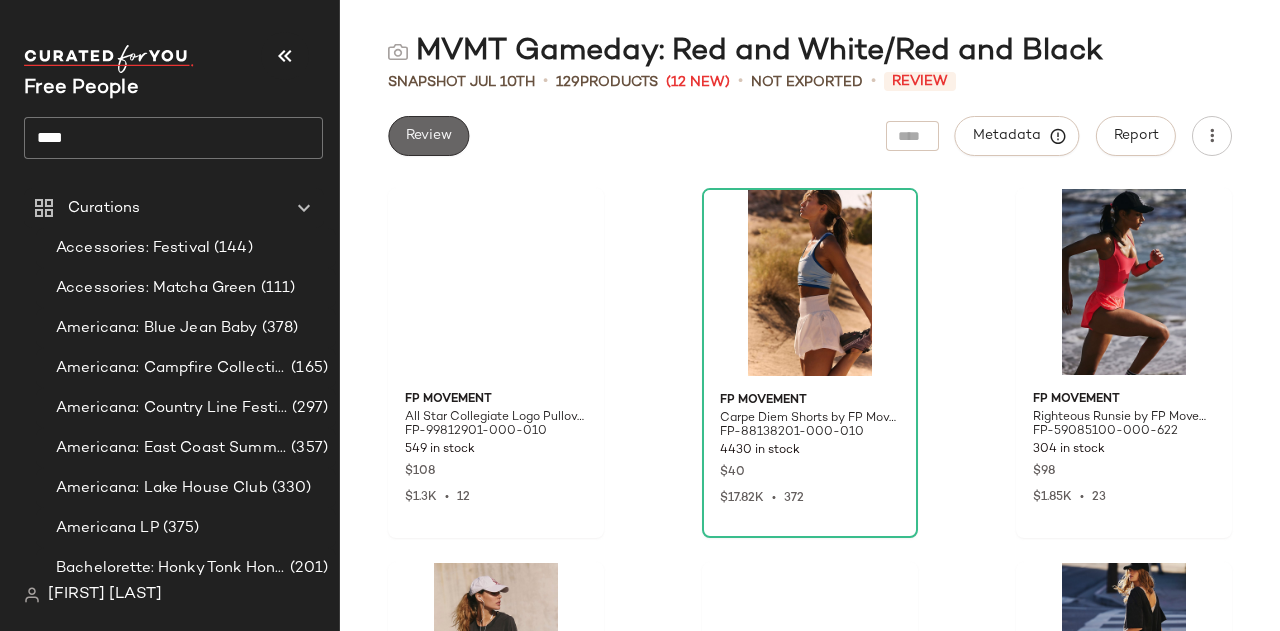 click on "Review" 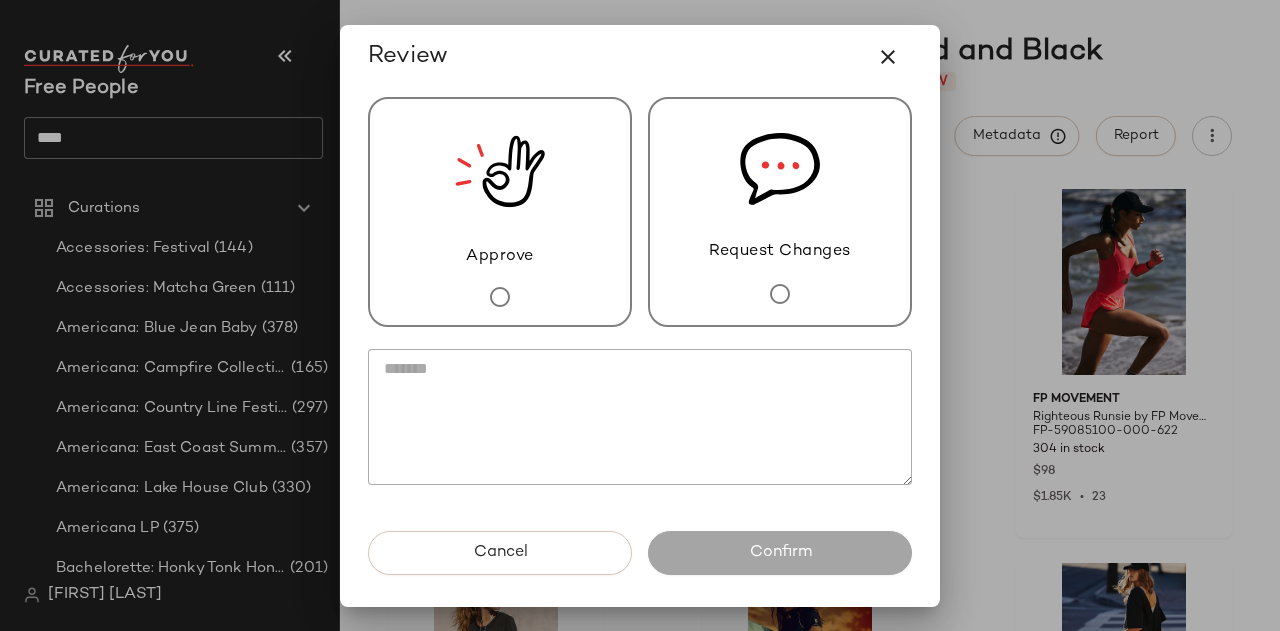 click 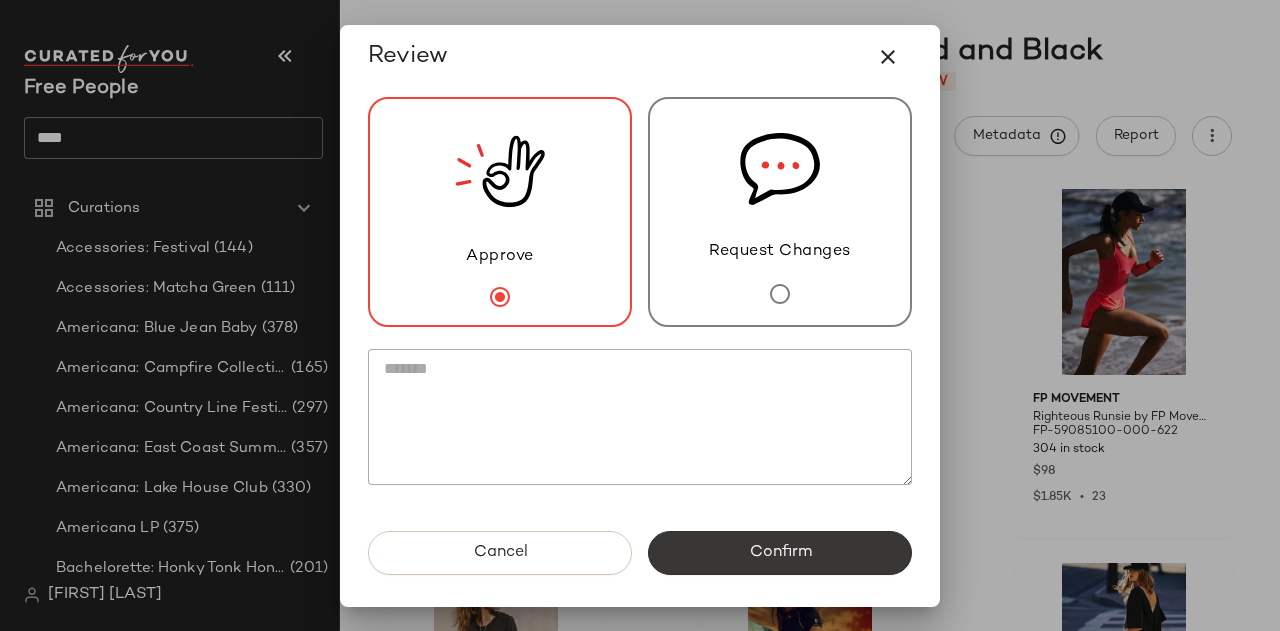 click on "Confirm" at bounding box center [780, 553] 